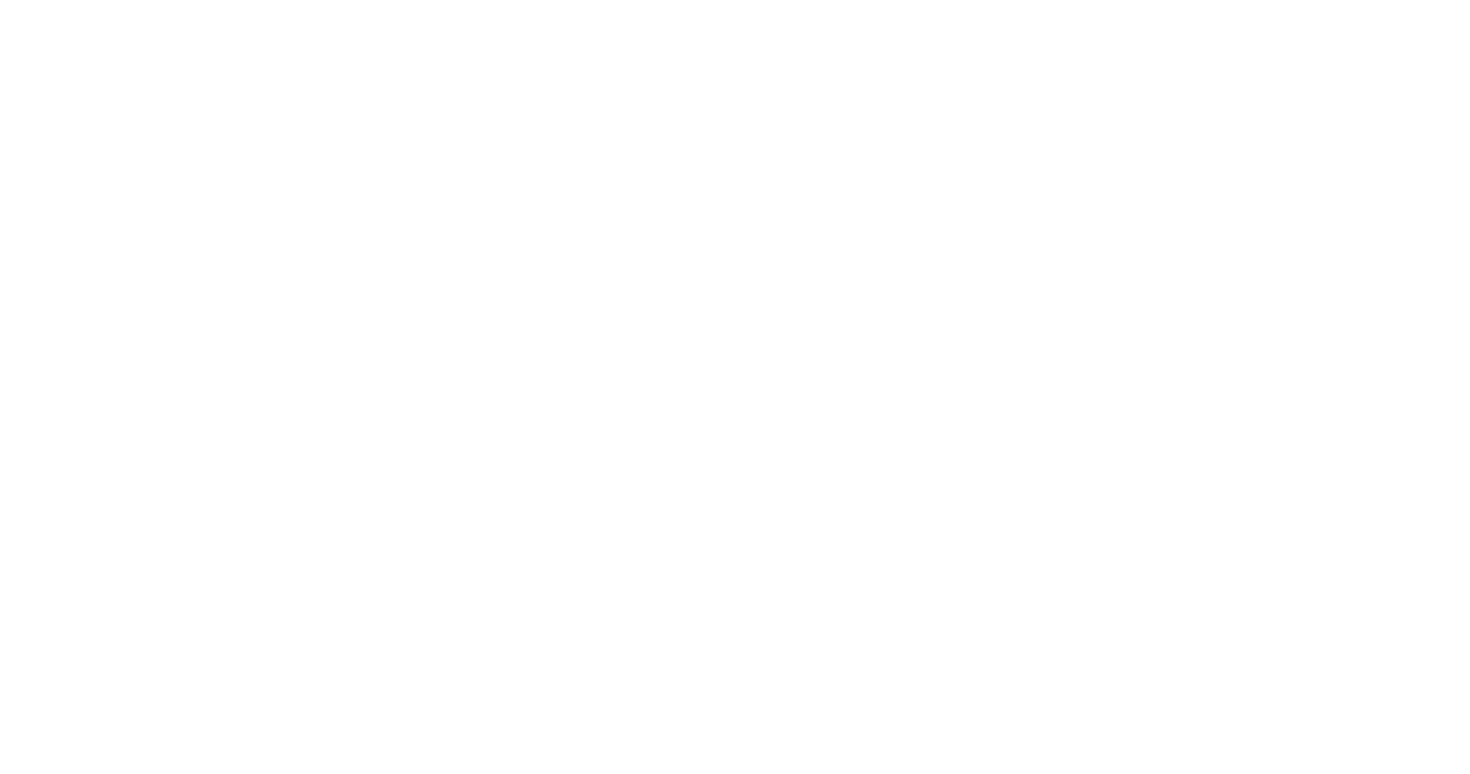 scroll, scrollTop: 0, scrollLeft: 0, axis: both 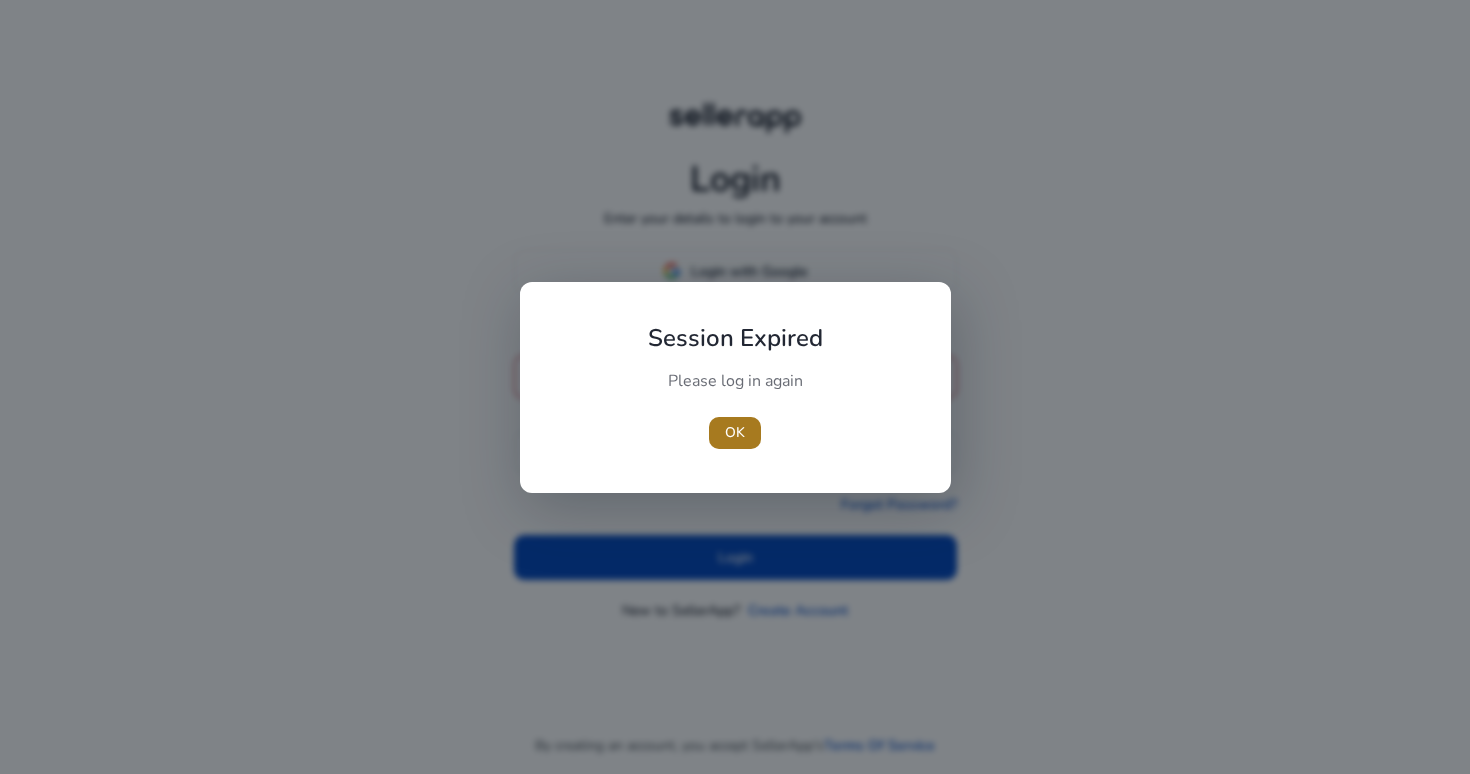 click at bounding box center (735, 433) 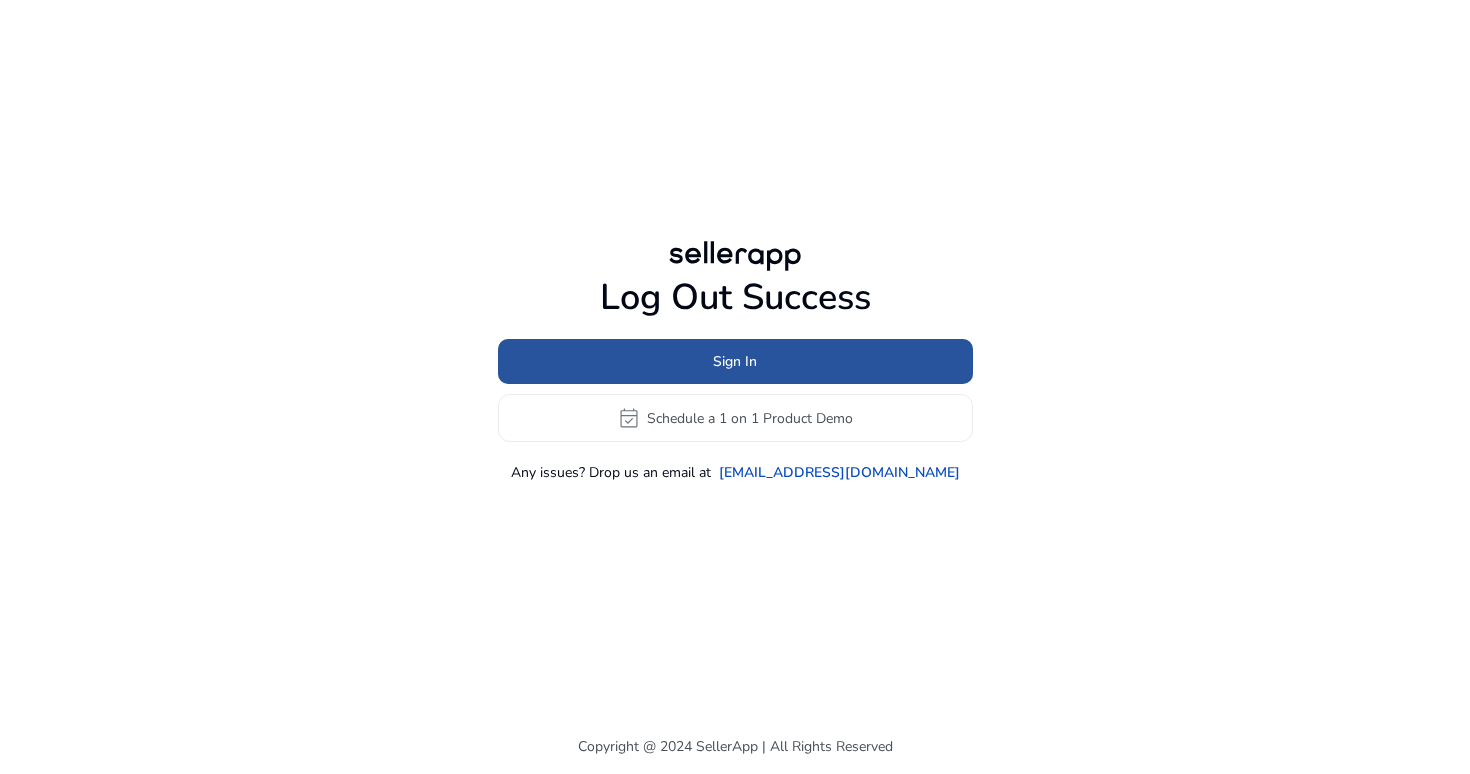 click 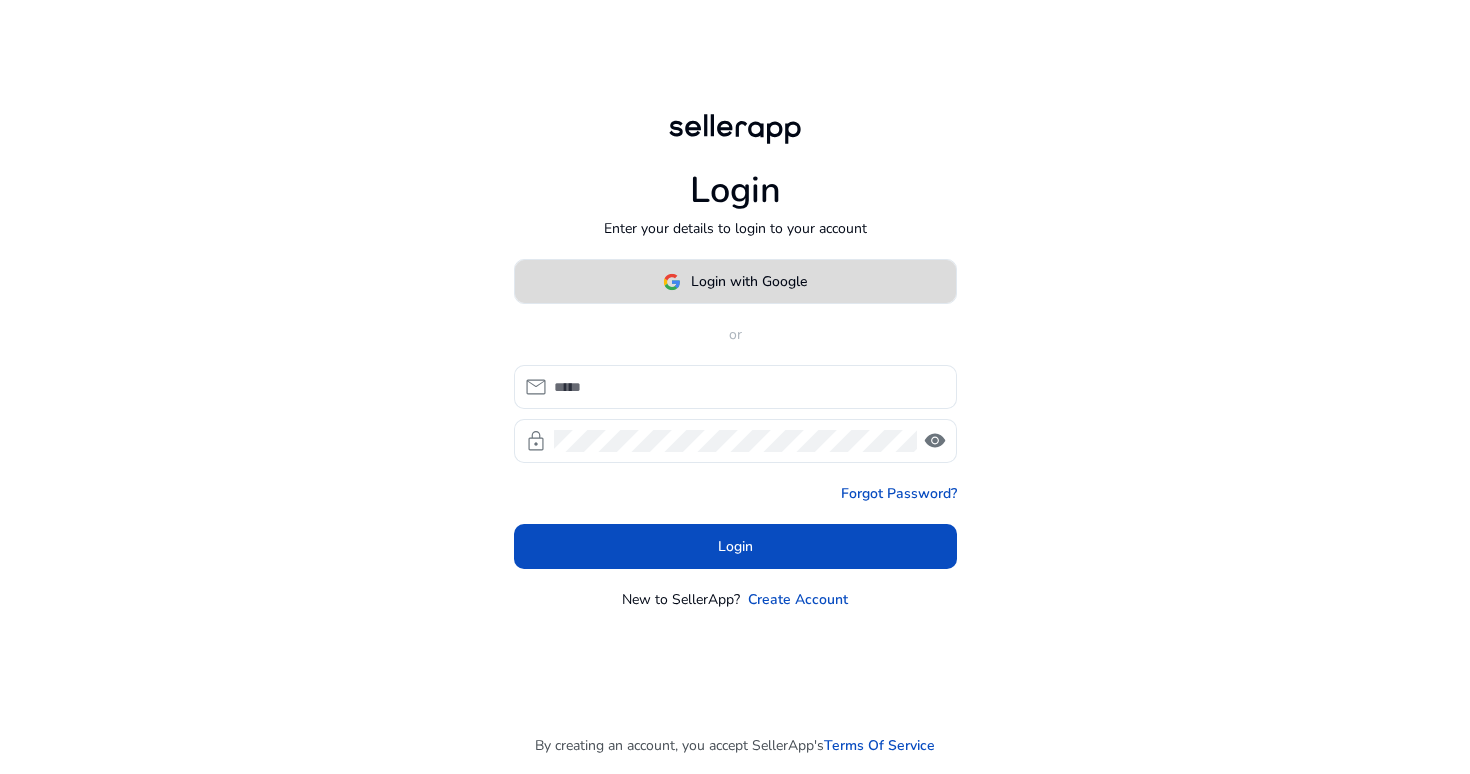 click on "Login with Google" 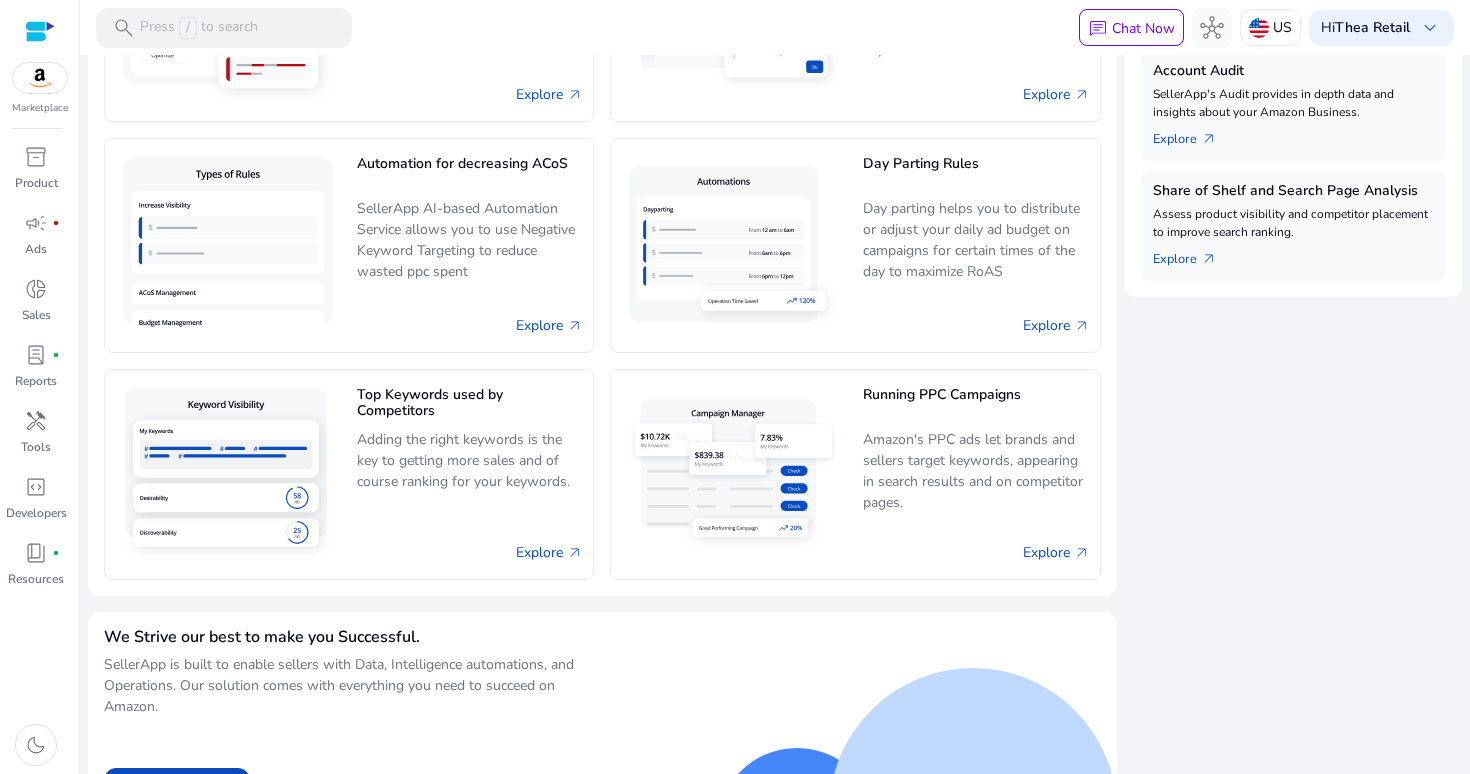 scroll, scrollTop: 855, scrollLeft: 0, axis: vertical 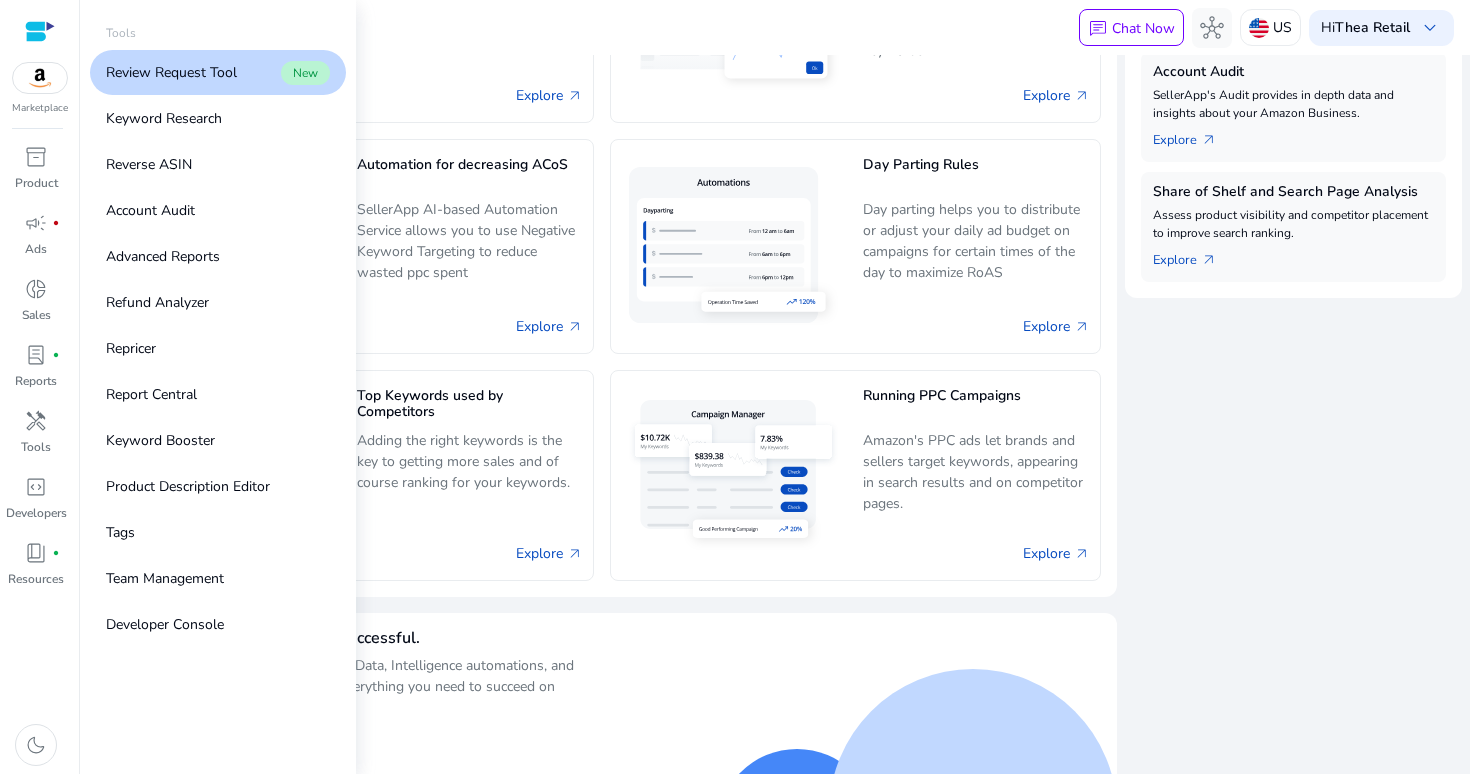 click on "Review Request Tool" at bounding box center (171, 72) 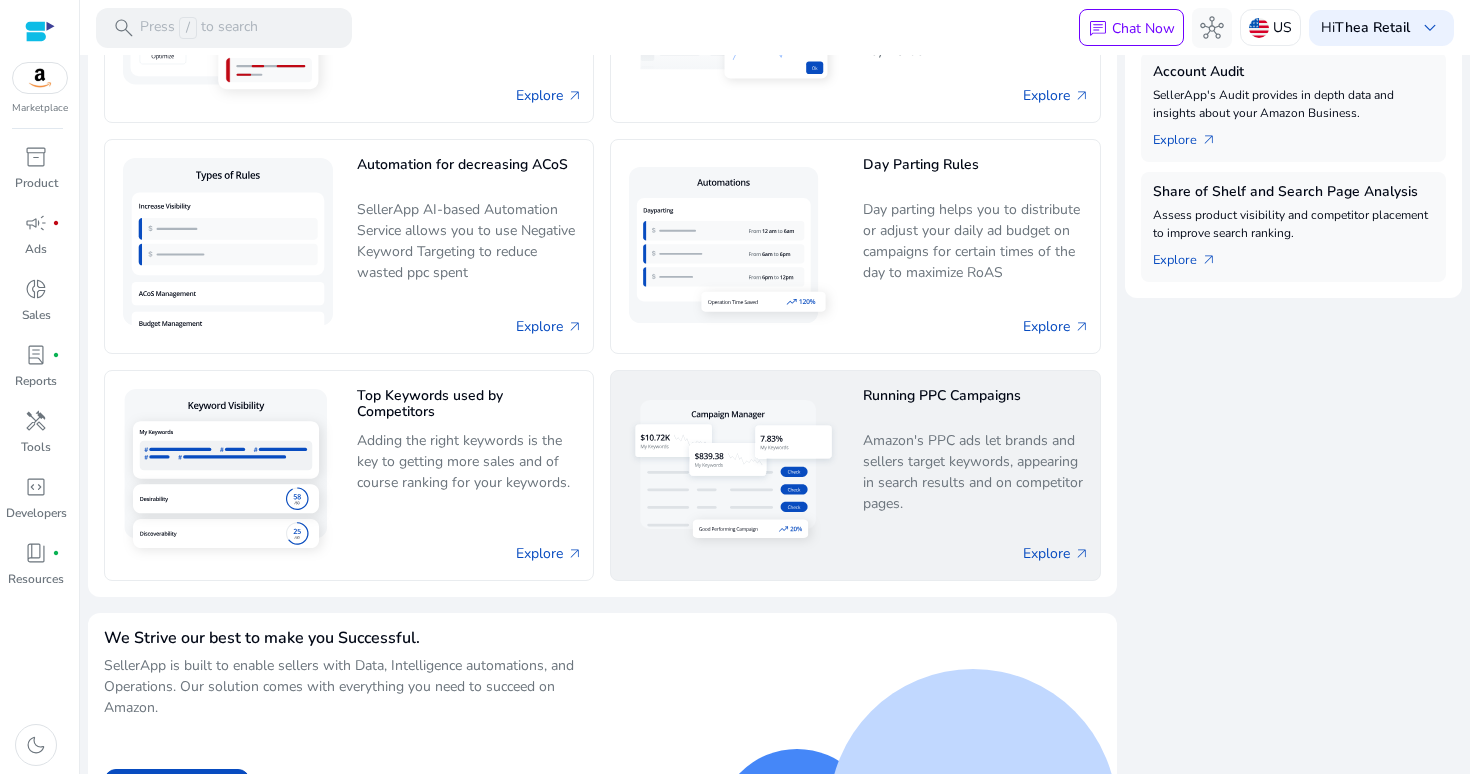 scroll, scrollTop: 906, scrollLeft: 0, axis: vertical 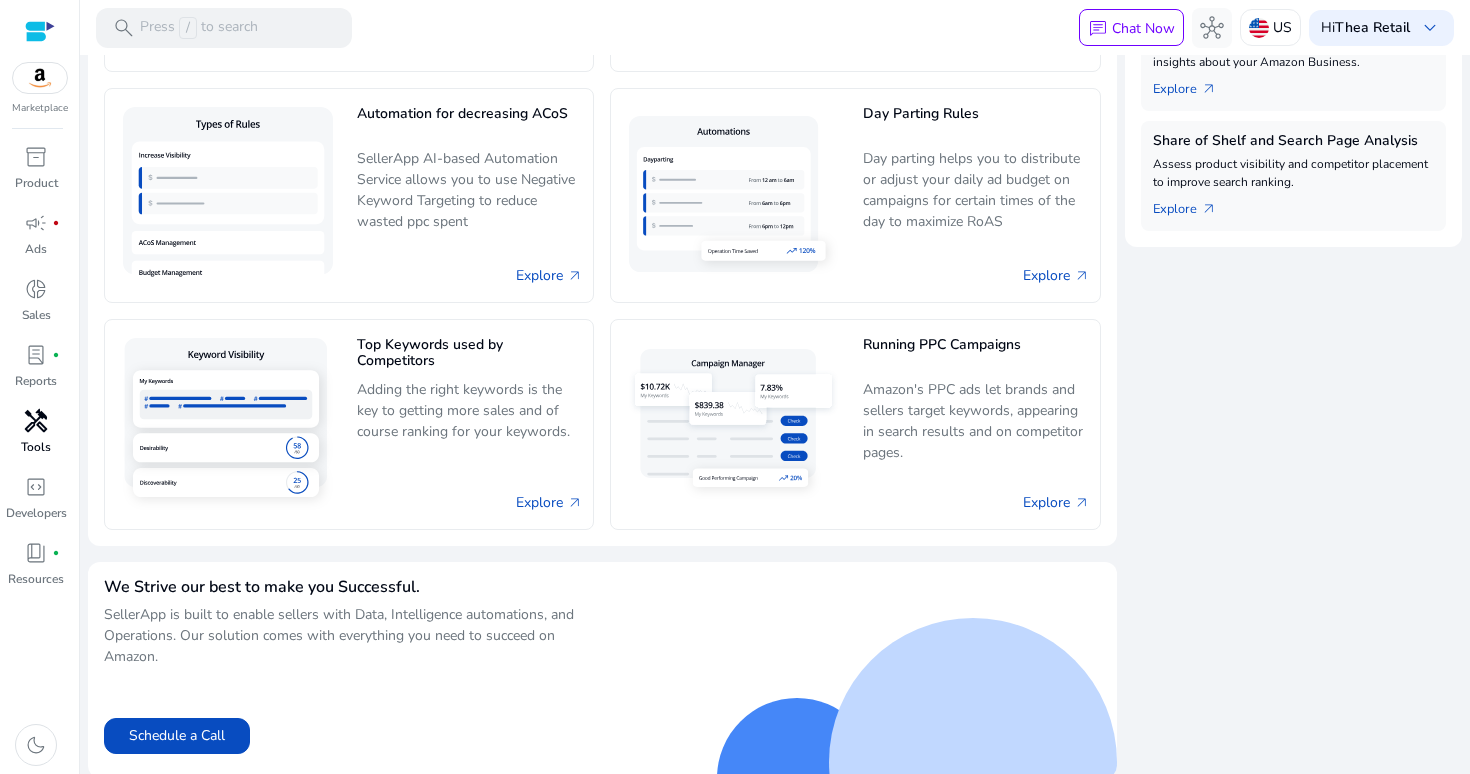 click on "handyman" at bounding box center (36, 421) 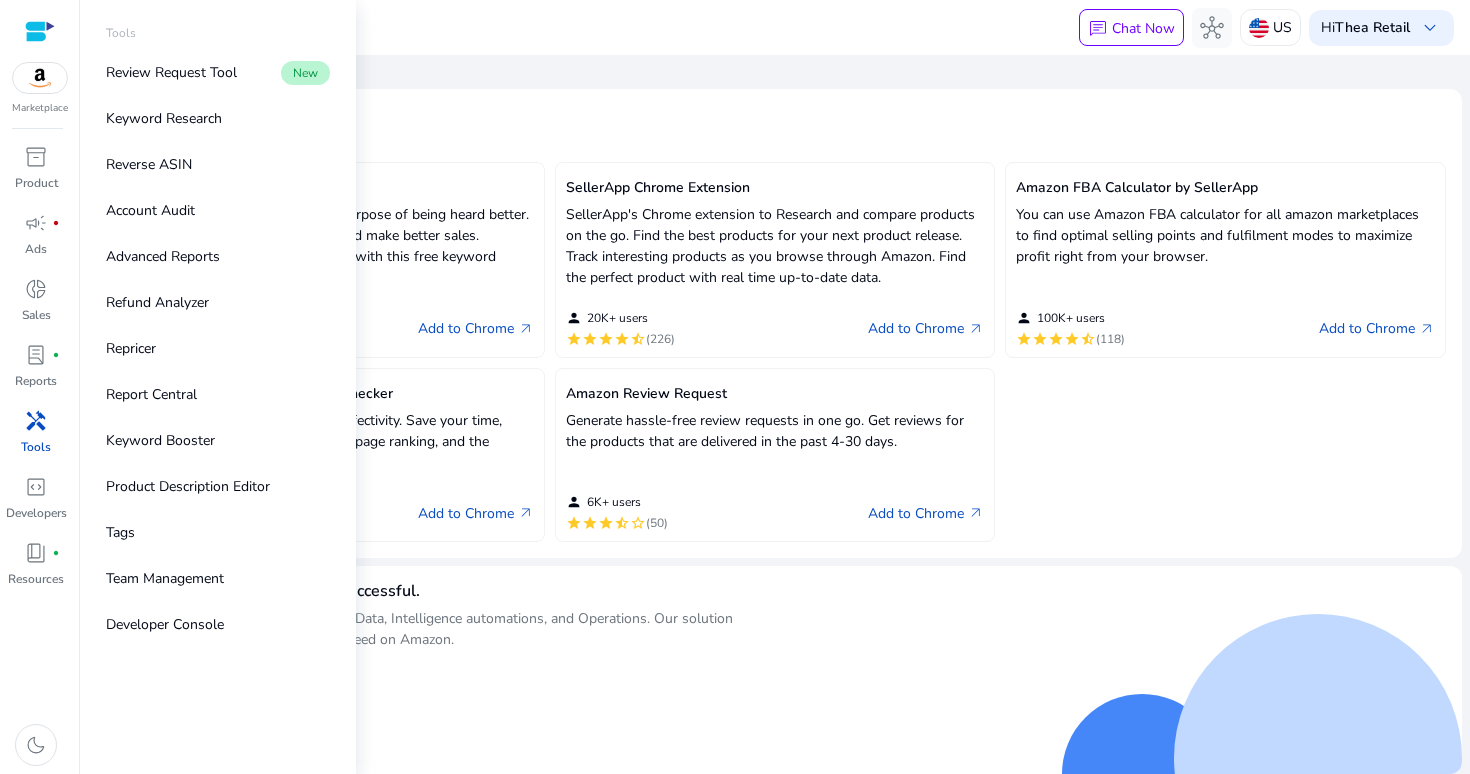 scroll, scrollTop: 0, scrollLeft: 0, axis: both 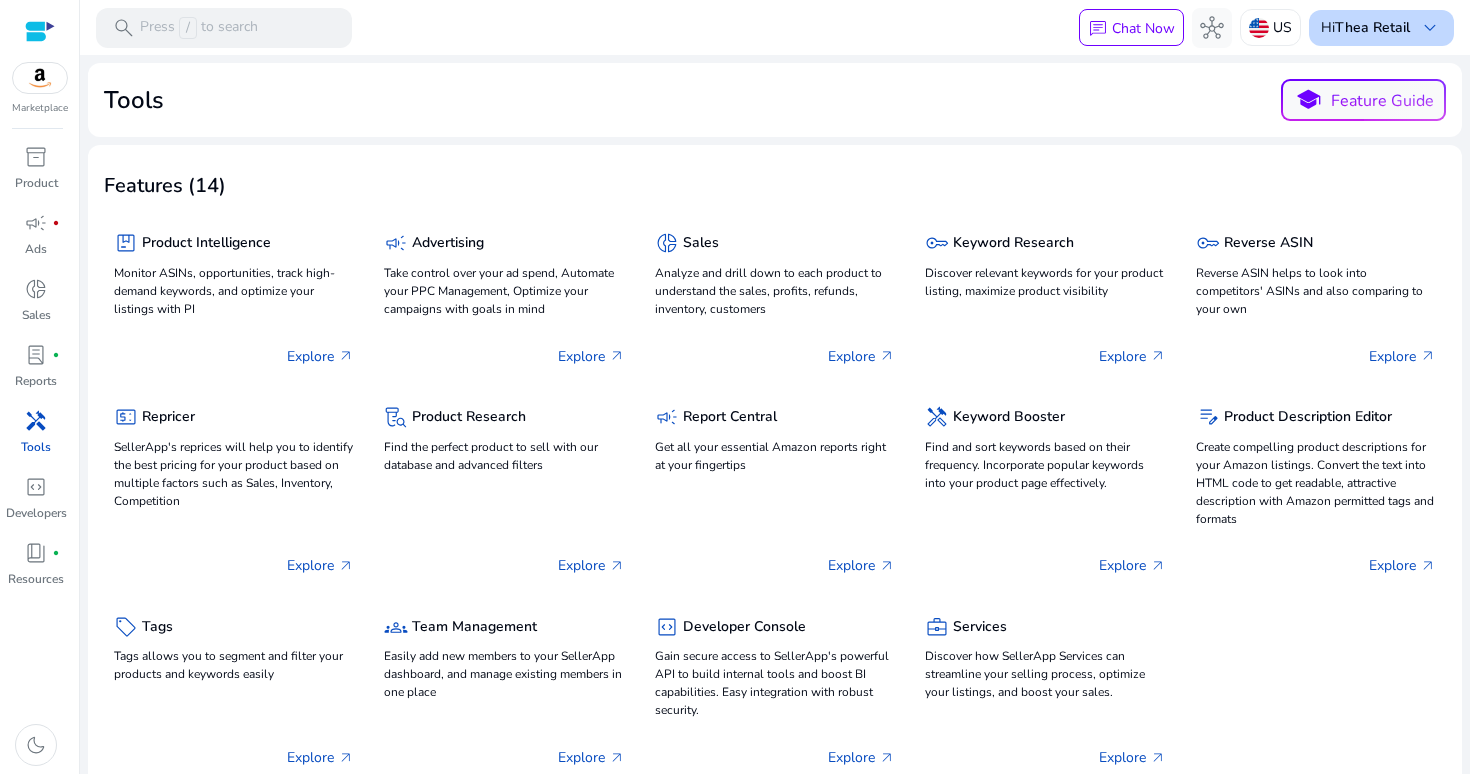 click on "Thea Retail" at bounding box center [1372, 27] 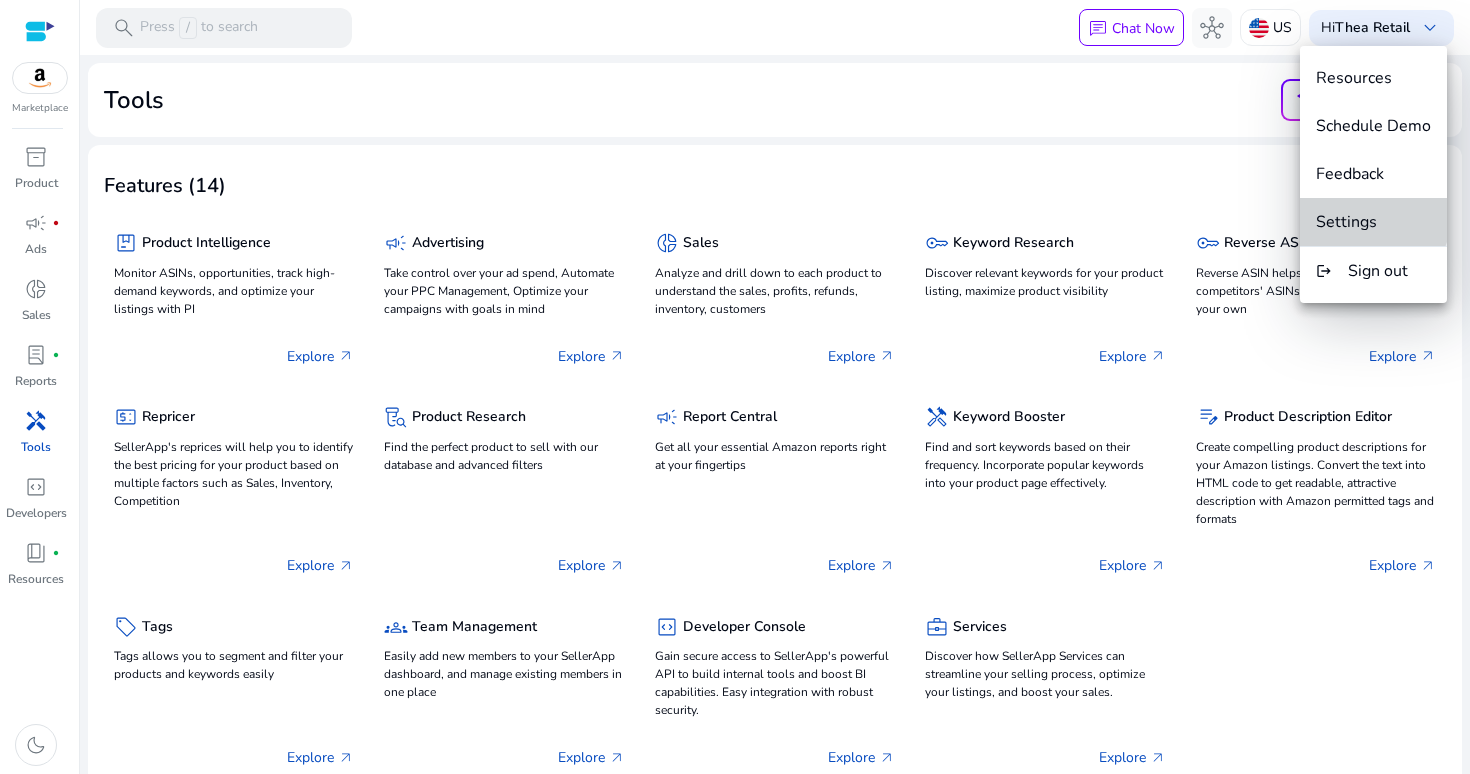 click on "Settings" at bounding box center [1373, 222] 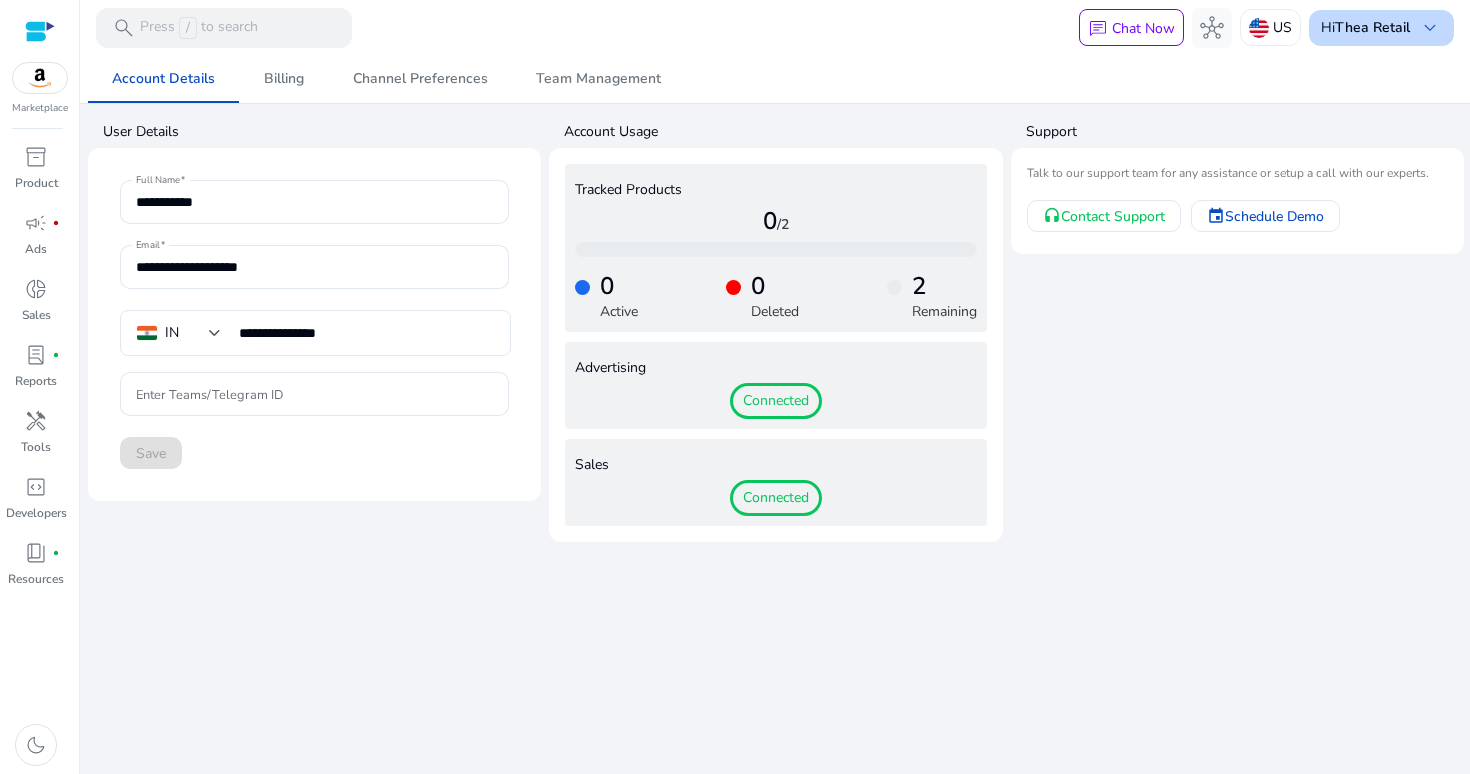 click on "Hi  Thea Retail  keyboard_arrow_down" at bounding box center (1381, 28) 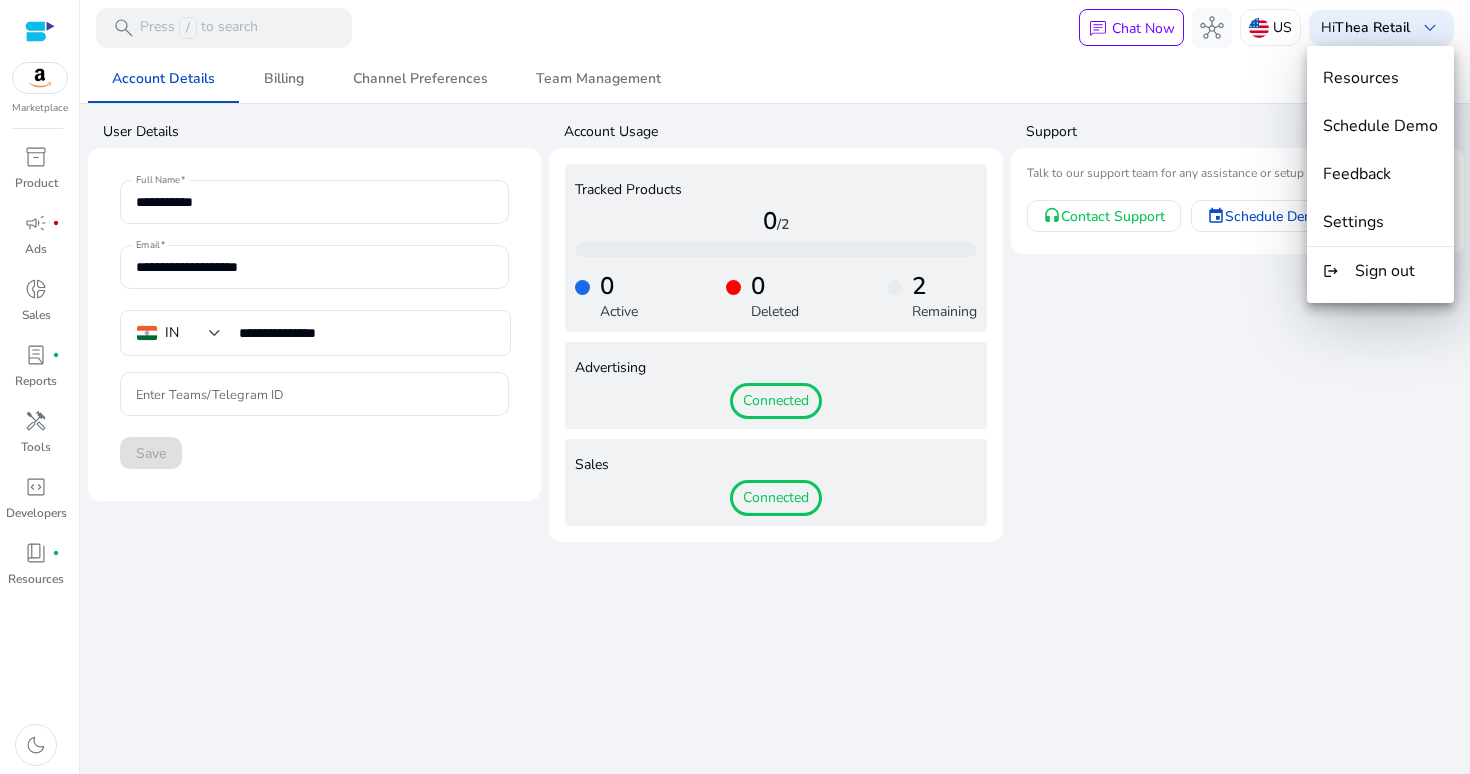 click at bounding box center (735, 387) 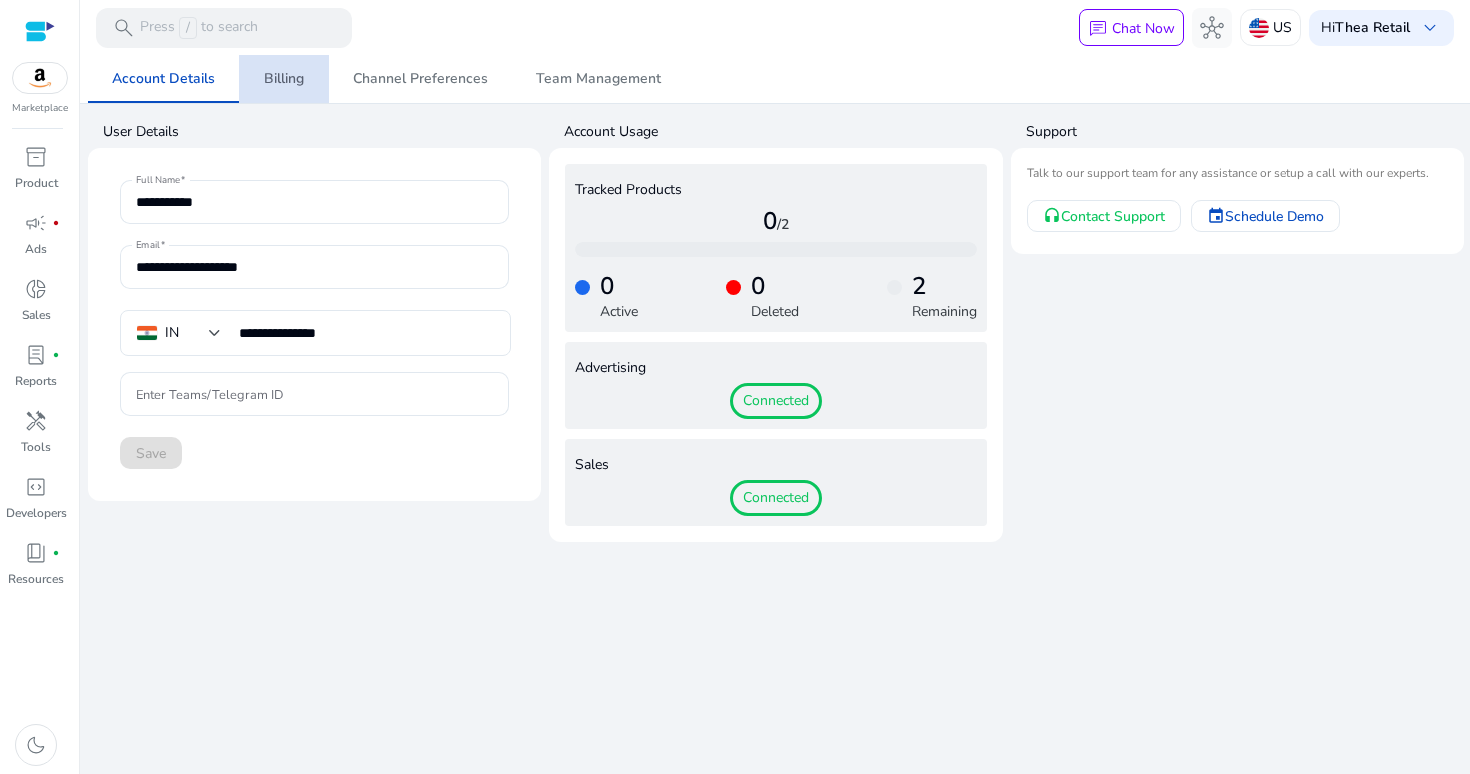 click on "Billing" at bounding box center [284, 79] 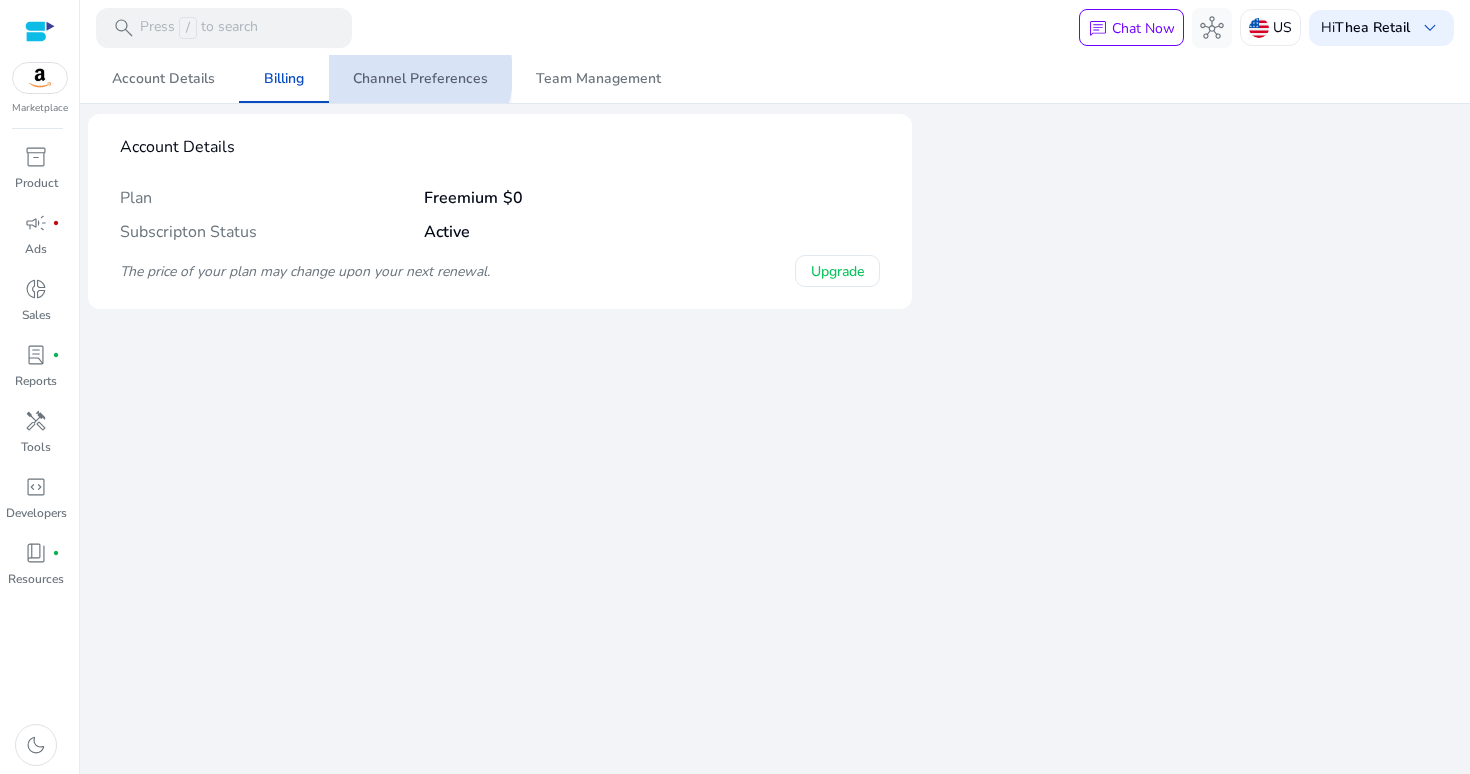 click on "Channel Preferences" at bounding box center [420, 79] 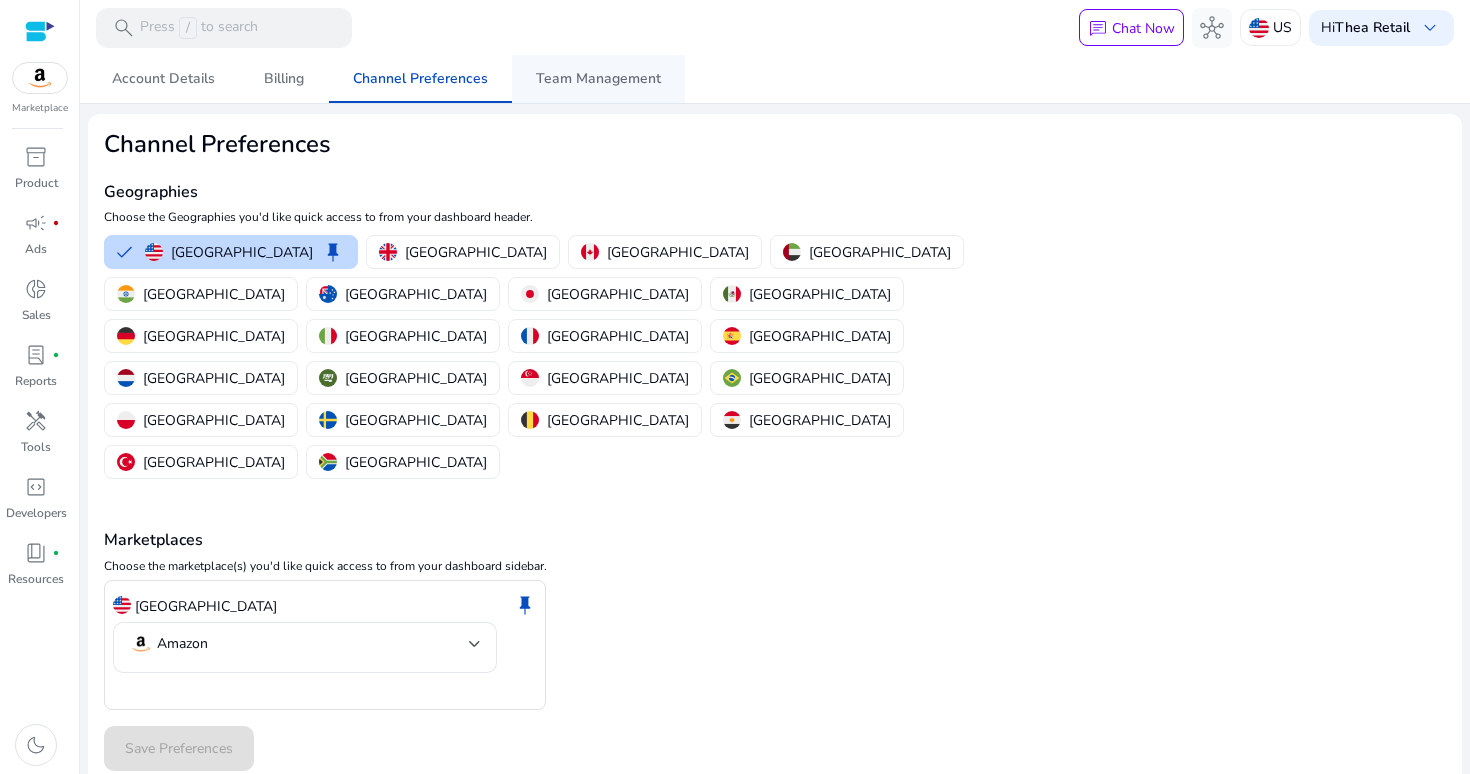 click on "Team Management" at bounding box center [598, 79] 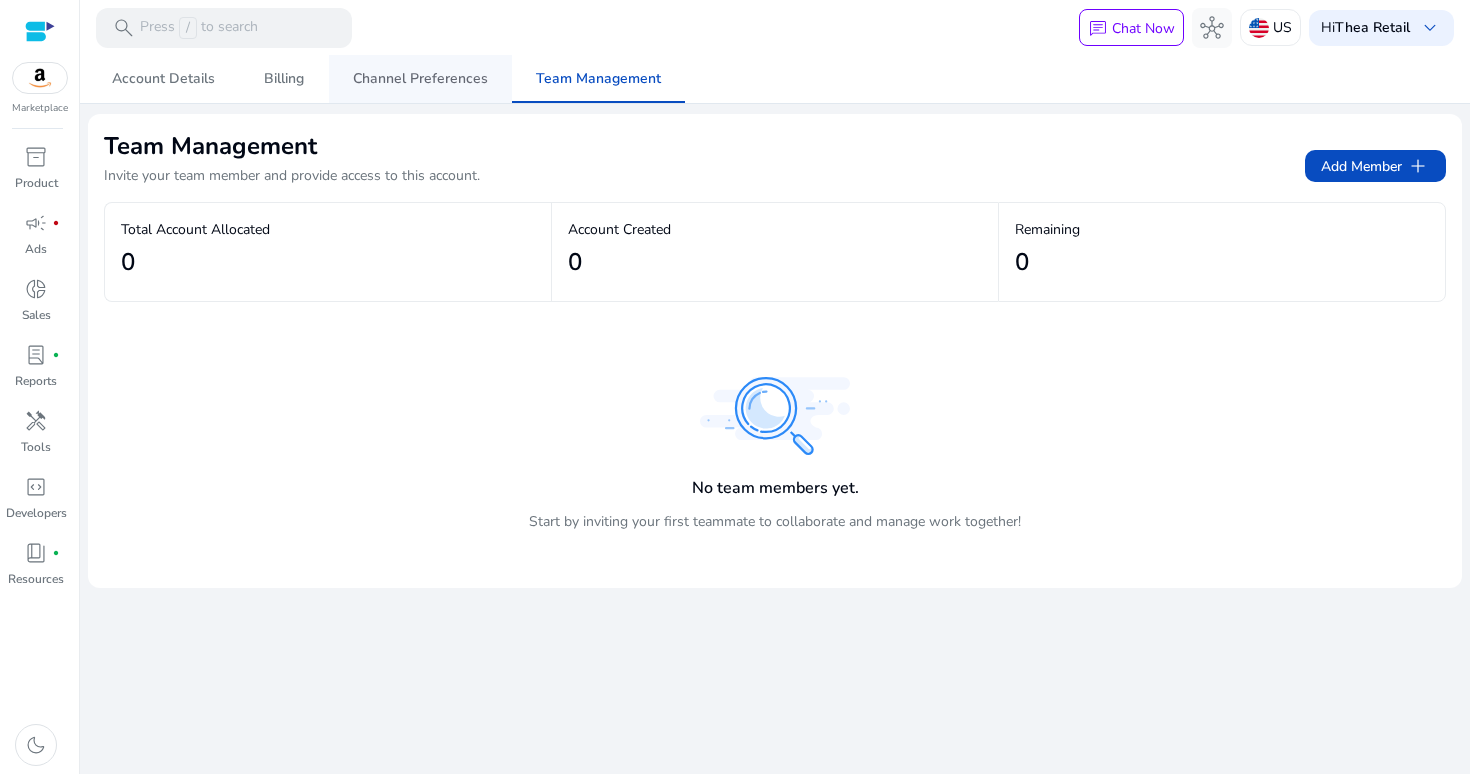 click on "Channel Preferences" at bounding box center (420, 79) 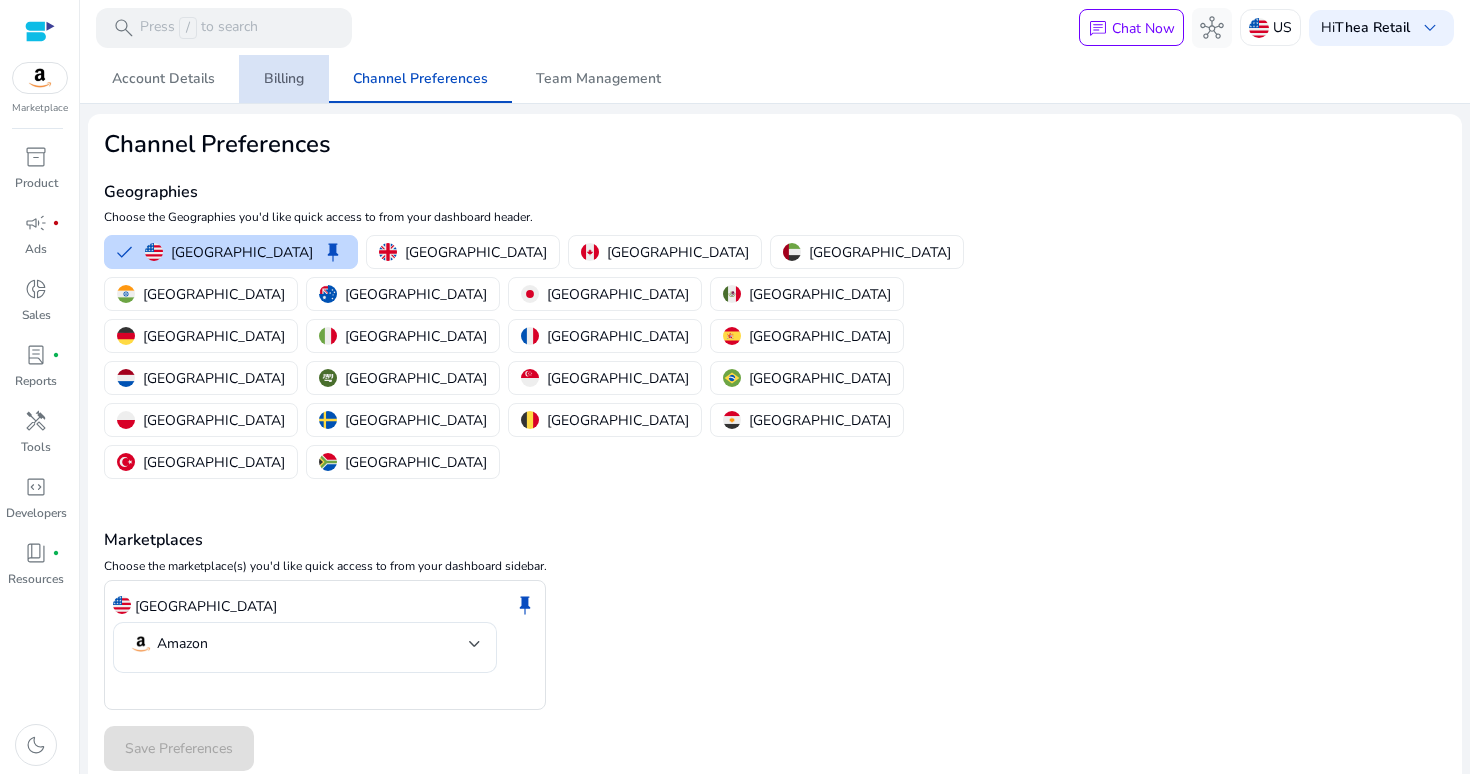 click on "Billing" at bounding box center [284, 79] 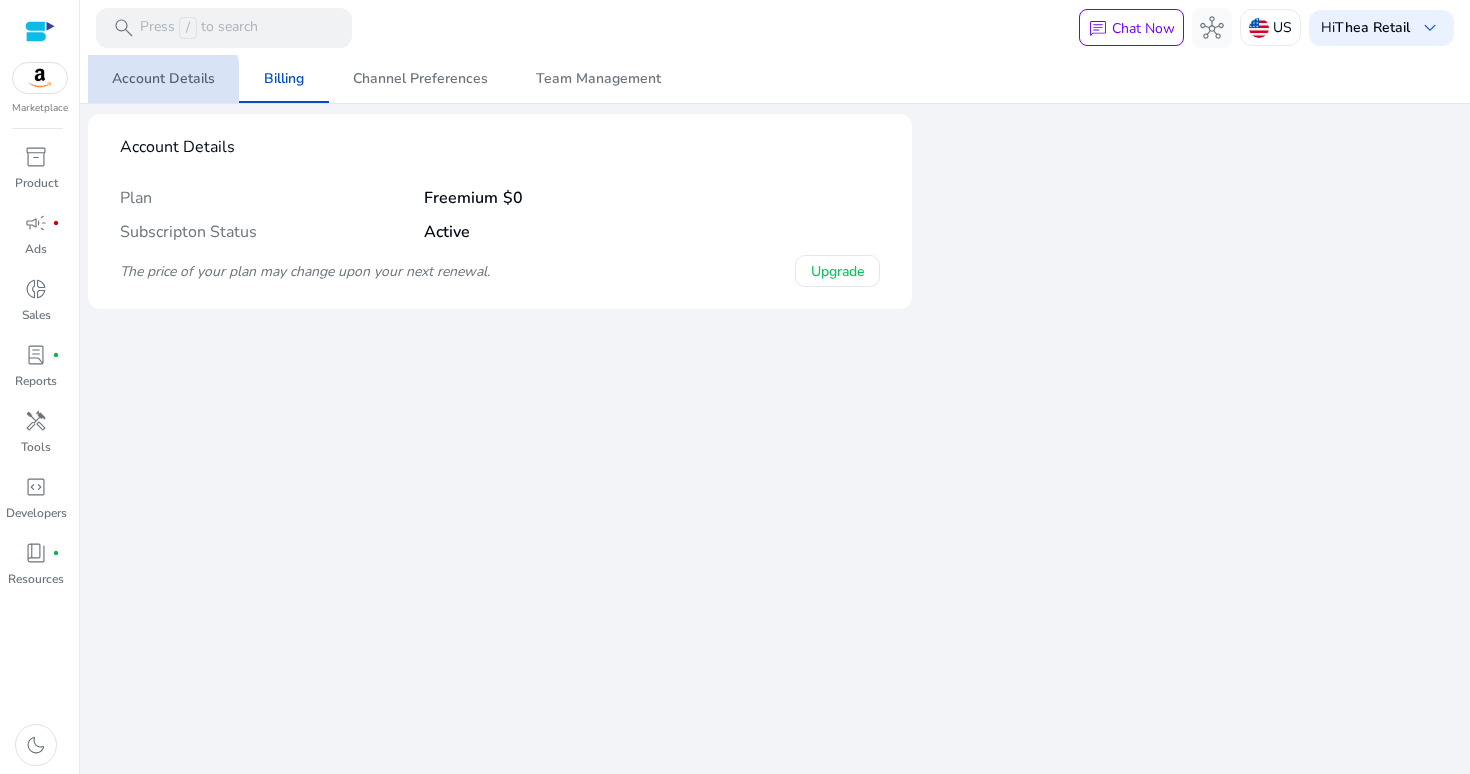 click on "Account Details" at bounding box center [163, 79] 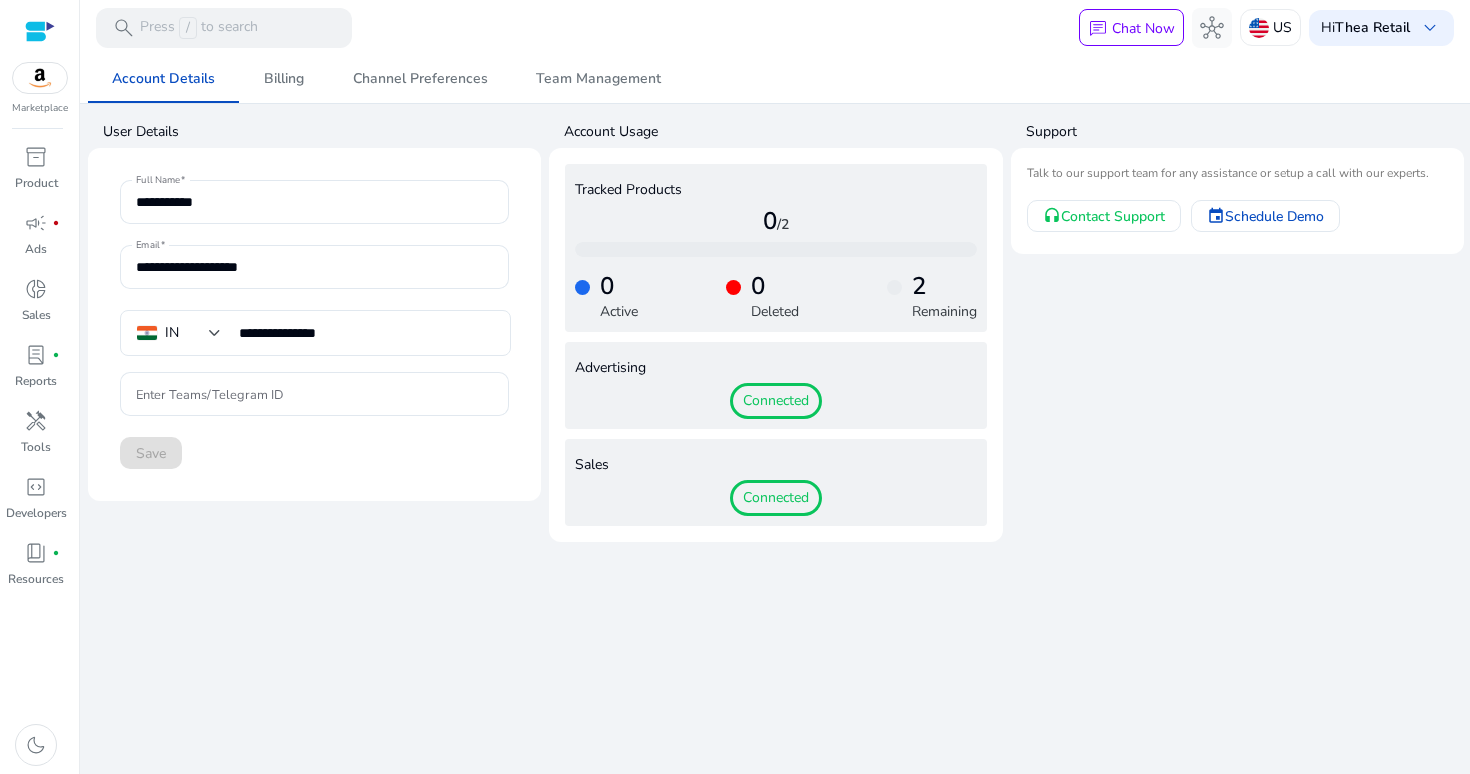 click on "Remaining" 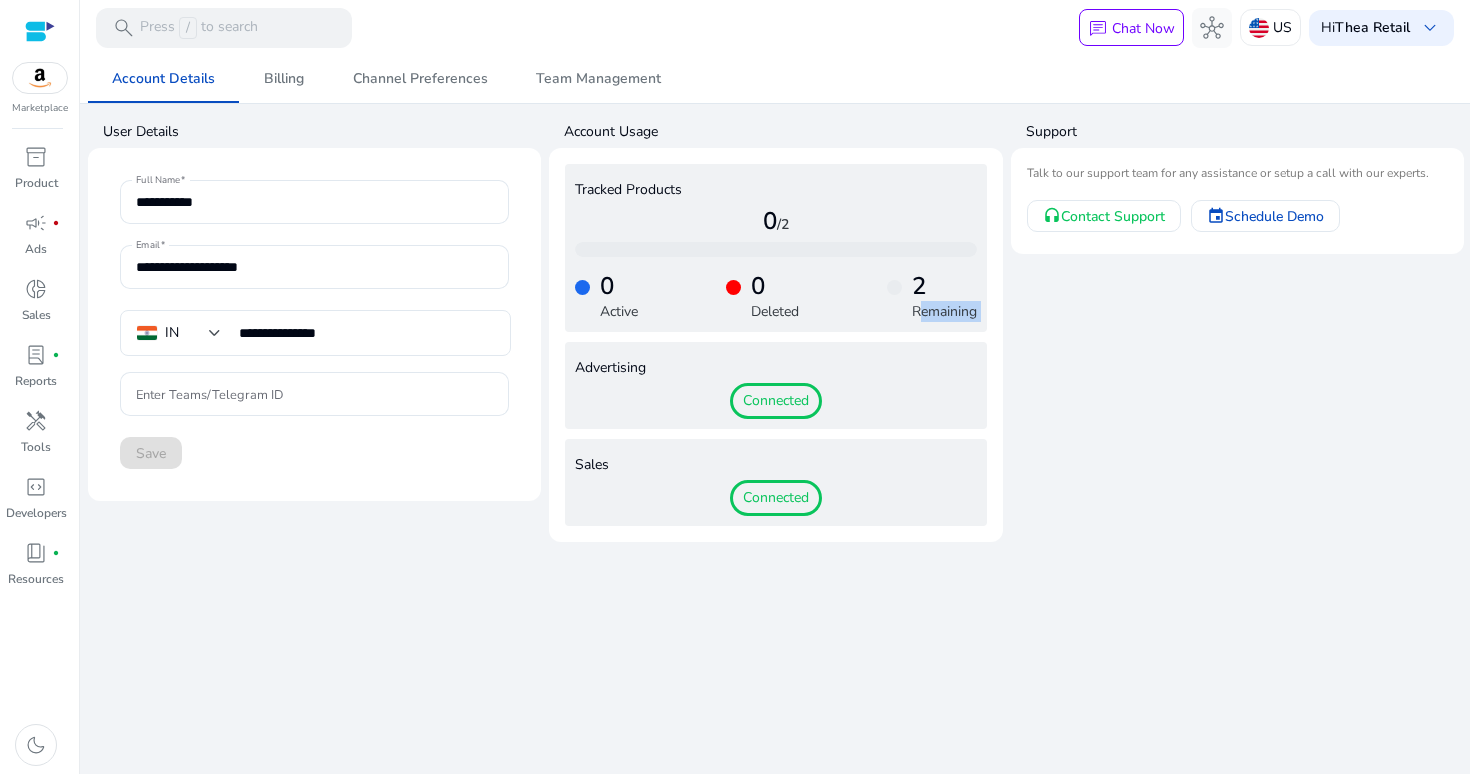 click on "Remaining" 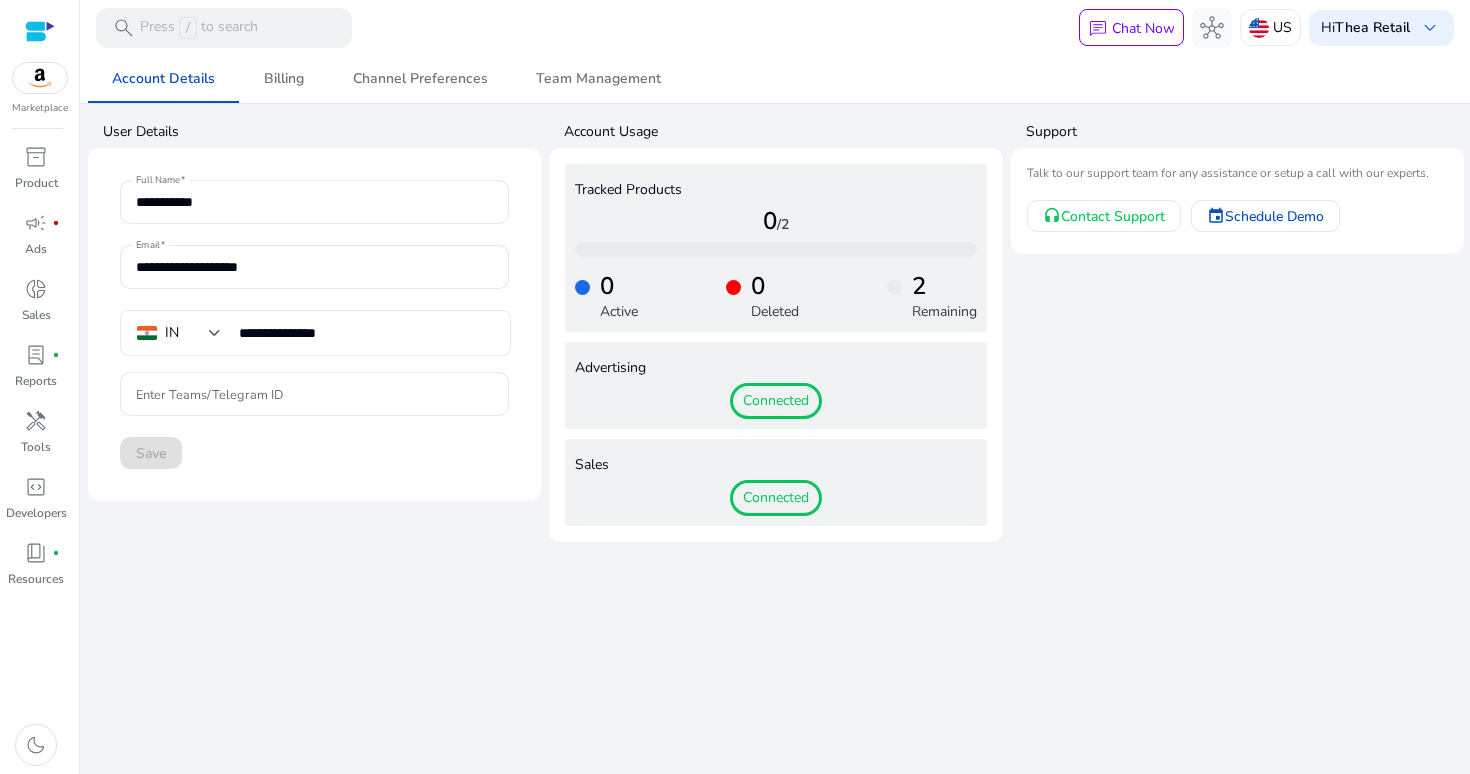 click on "Remaining" 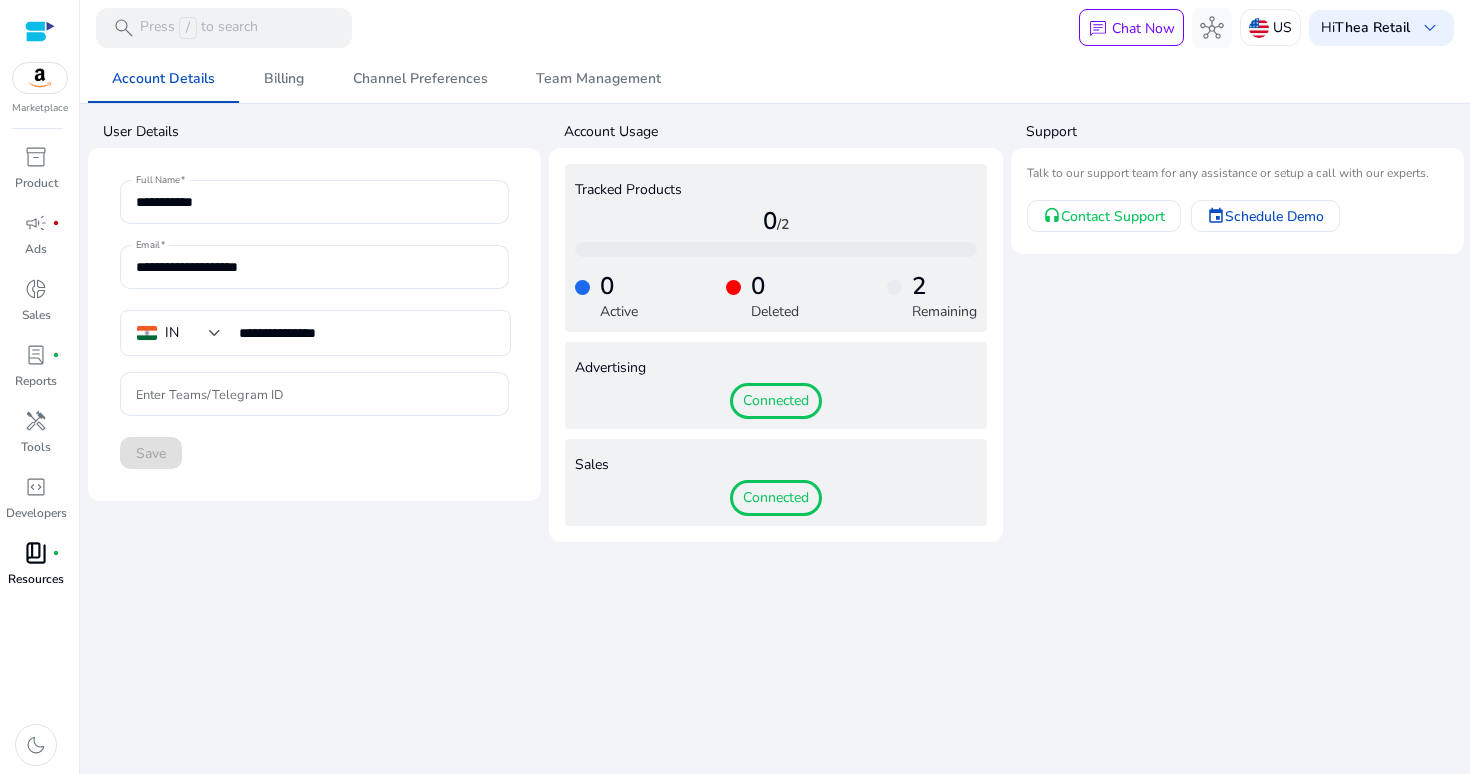 click on "book_4" at bounding box center [36, 553] 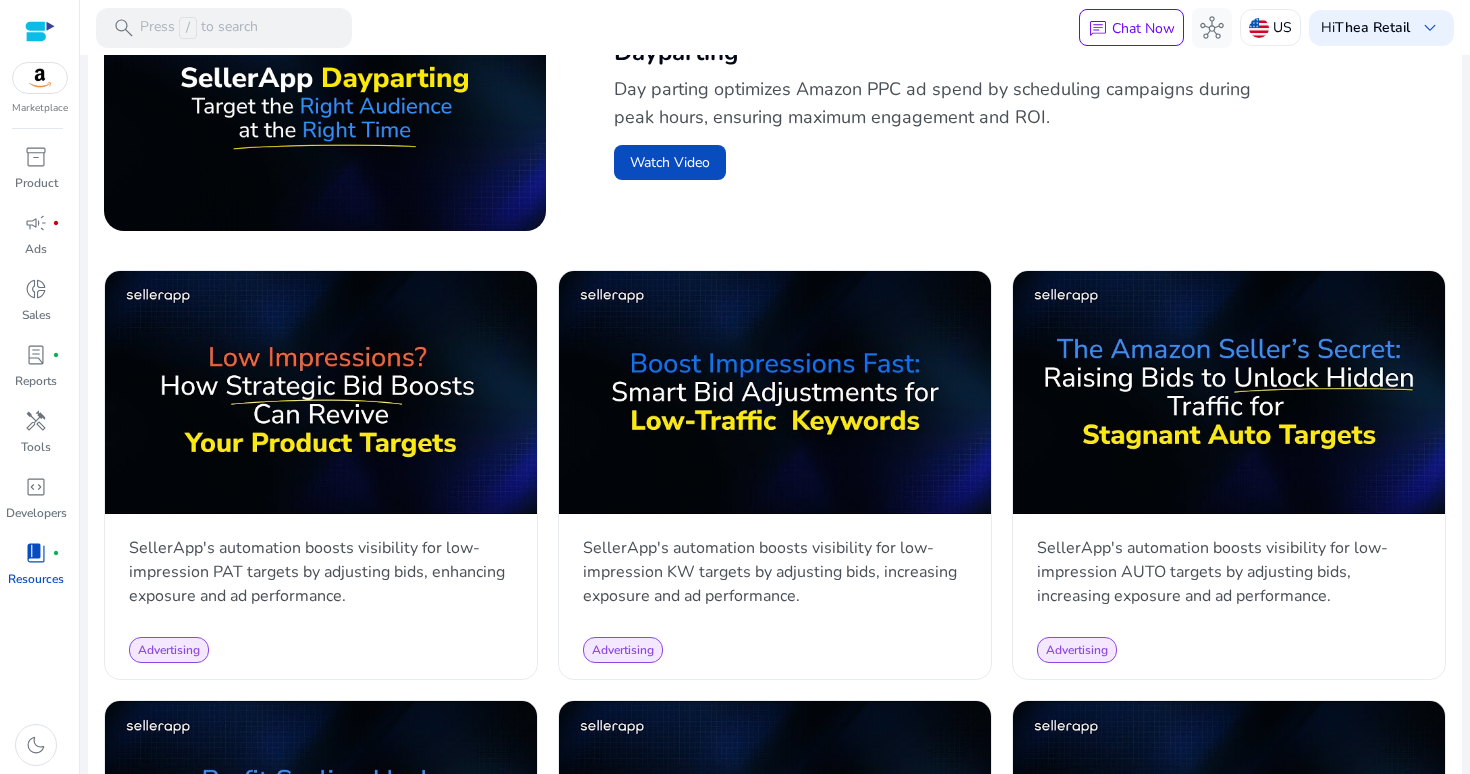 scroll, scrollTop: 0, scrollLeft: 0, axis: both 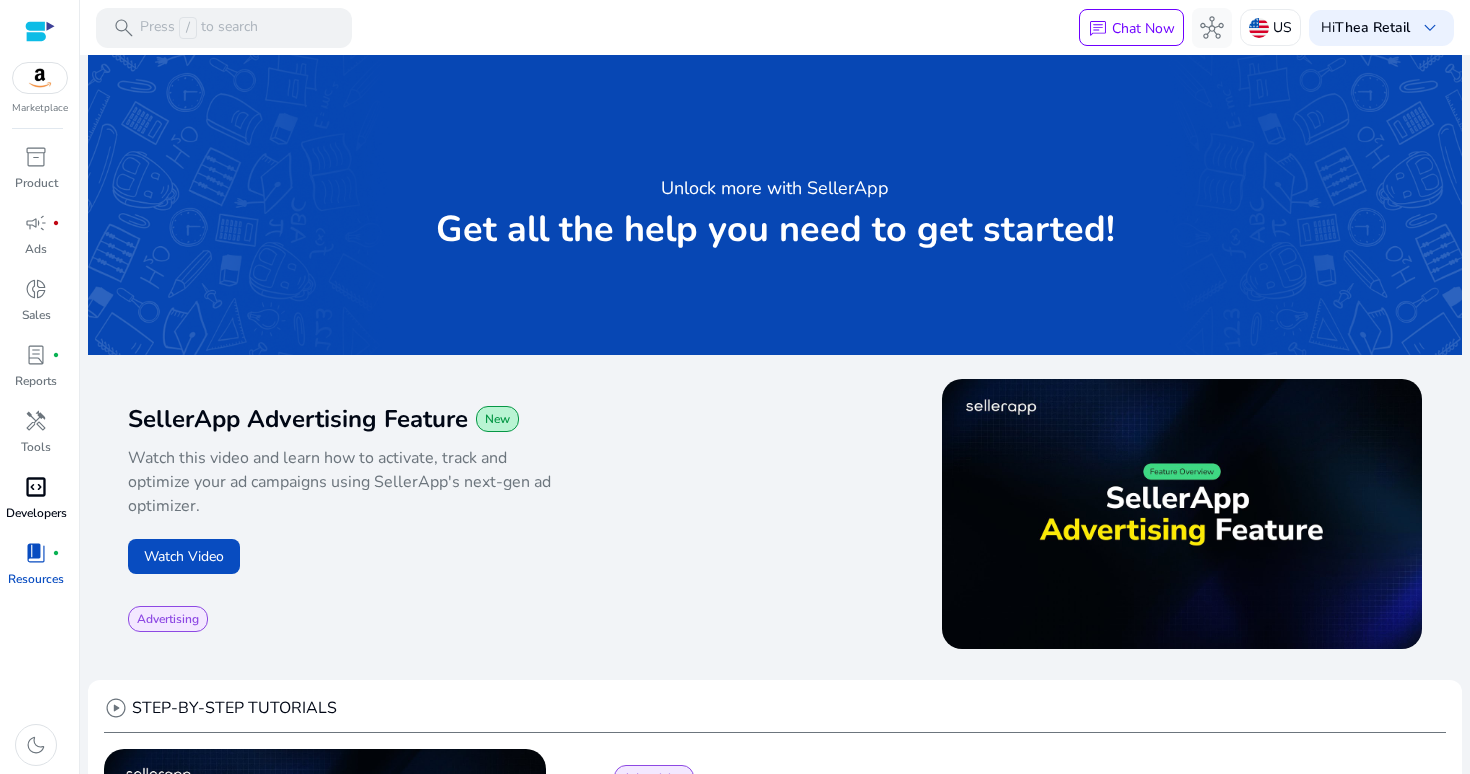 click on "code_blocks" at bounding box center (36, 487) 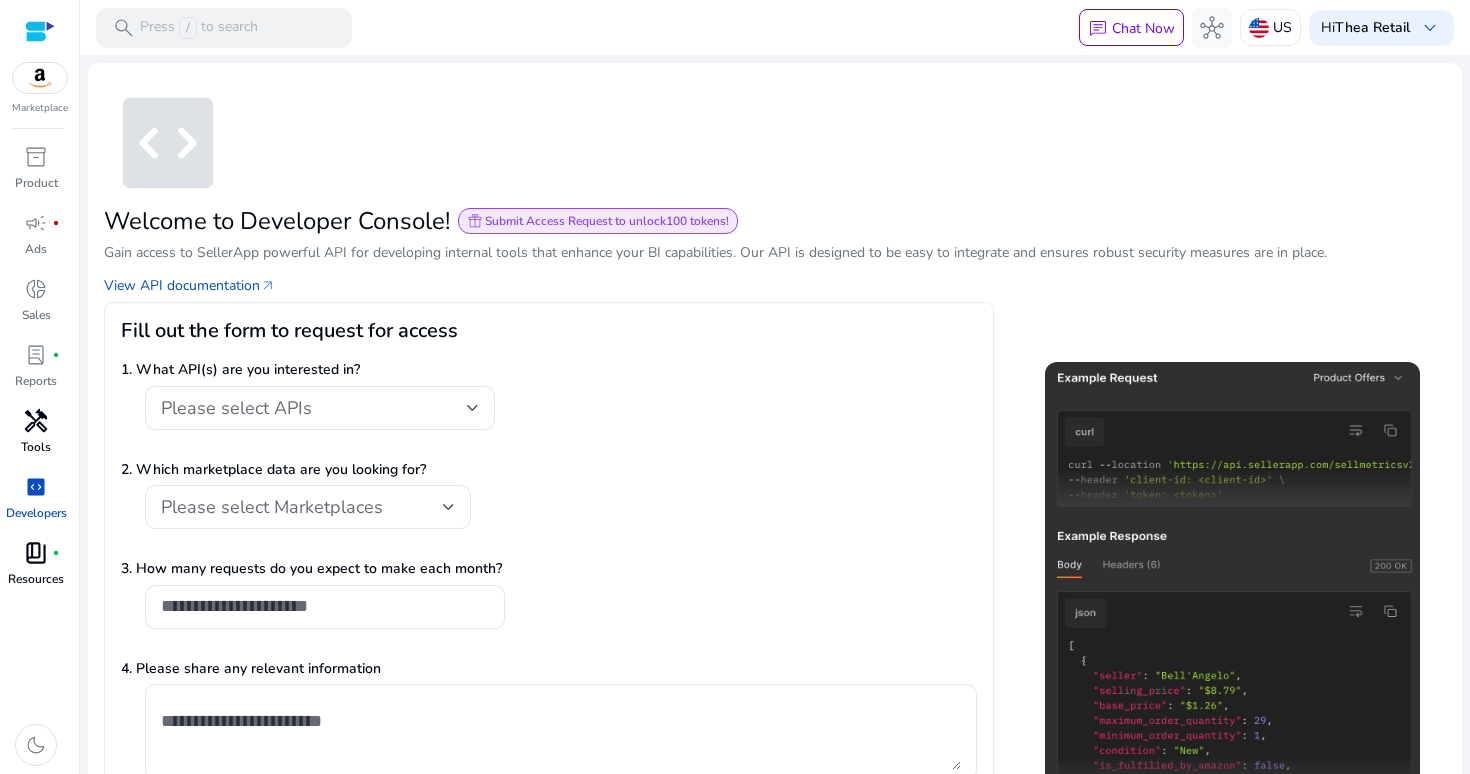 click on "handyman   Tools" at bounding box center (36, 438) 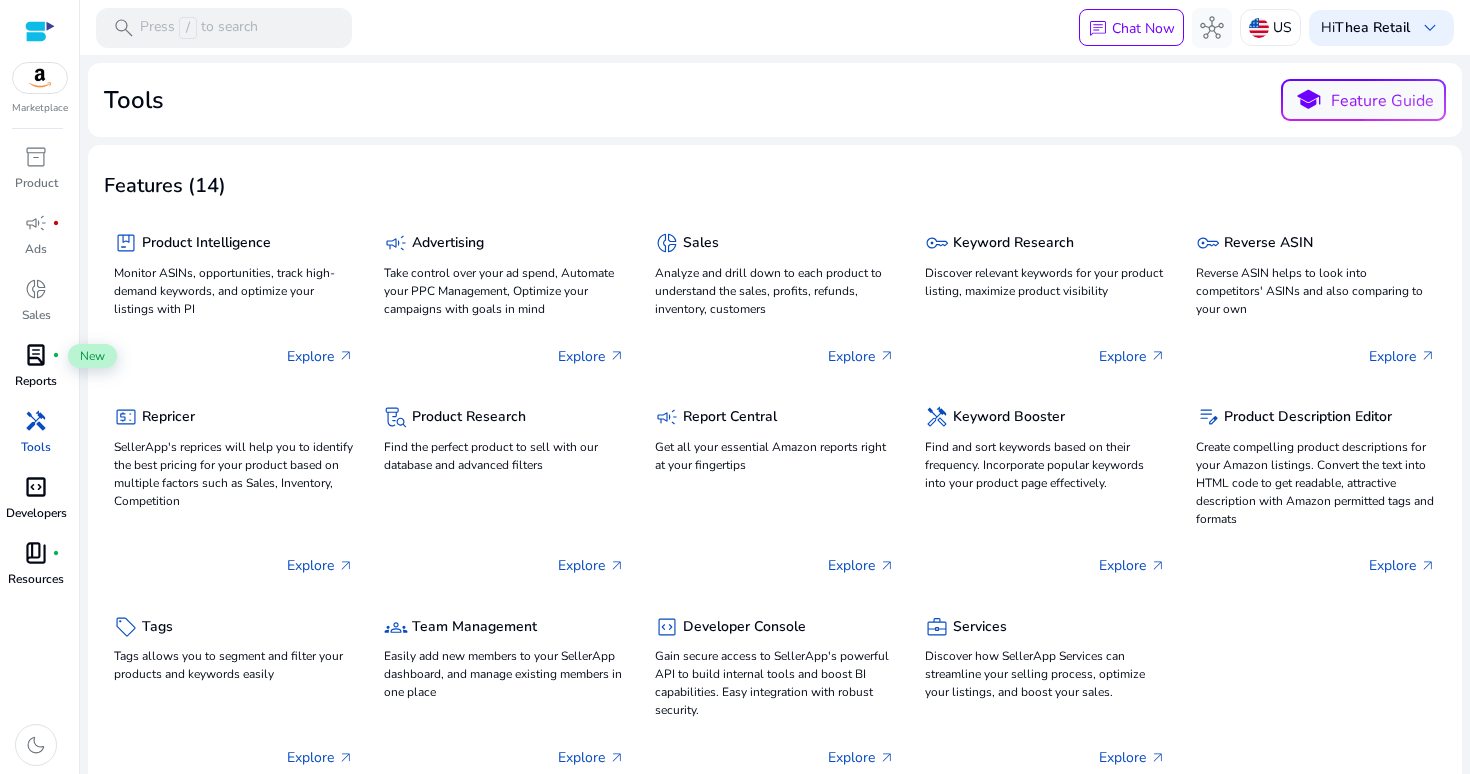 click on "lab_profile" at bounding box center (36, 355) 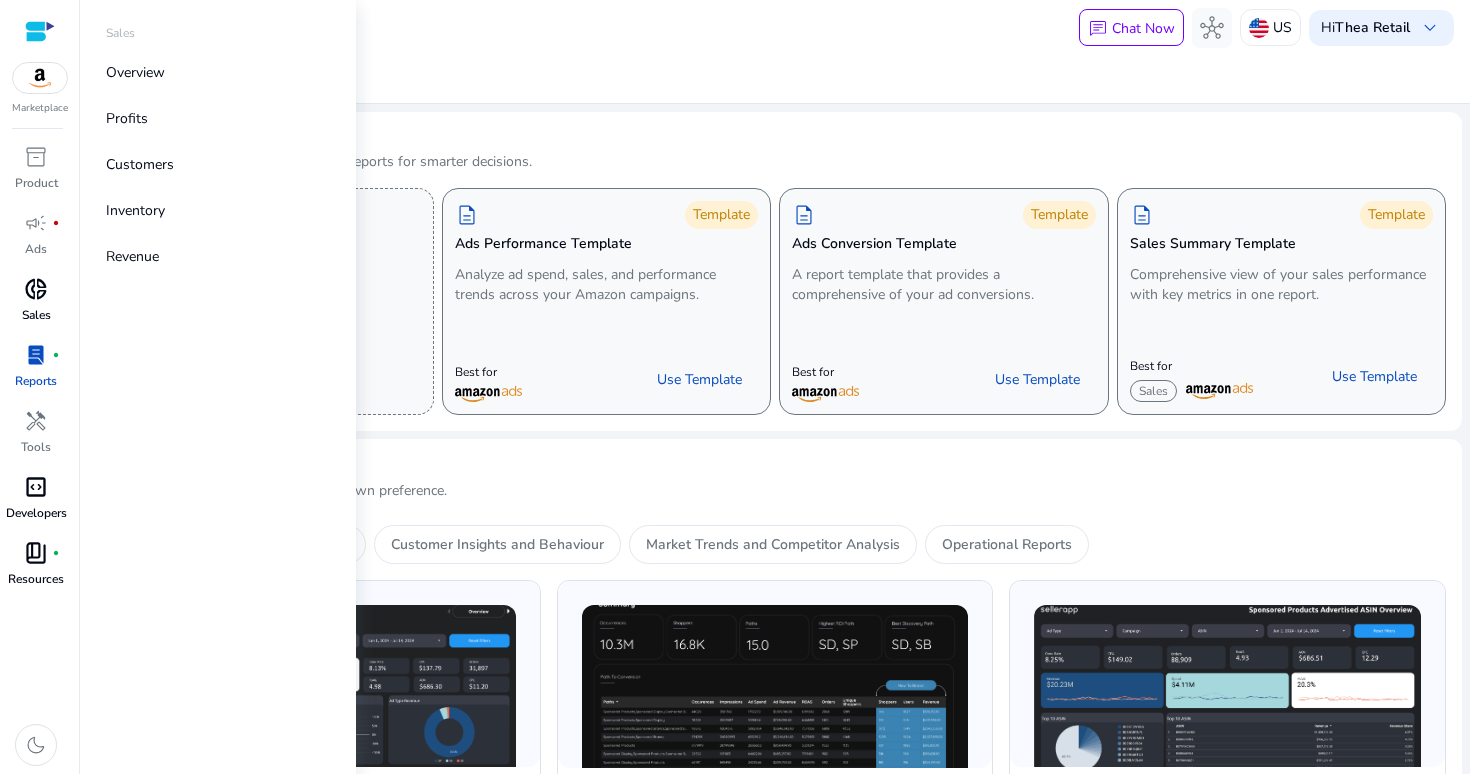 click on "donut_small   Sales" at bounding box center [36, 306] 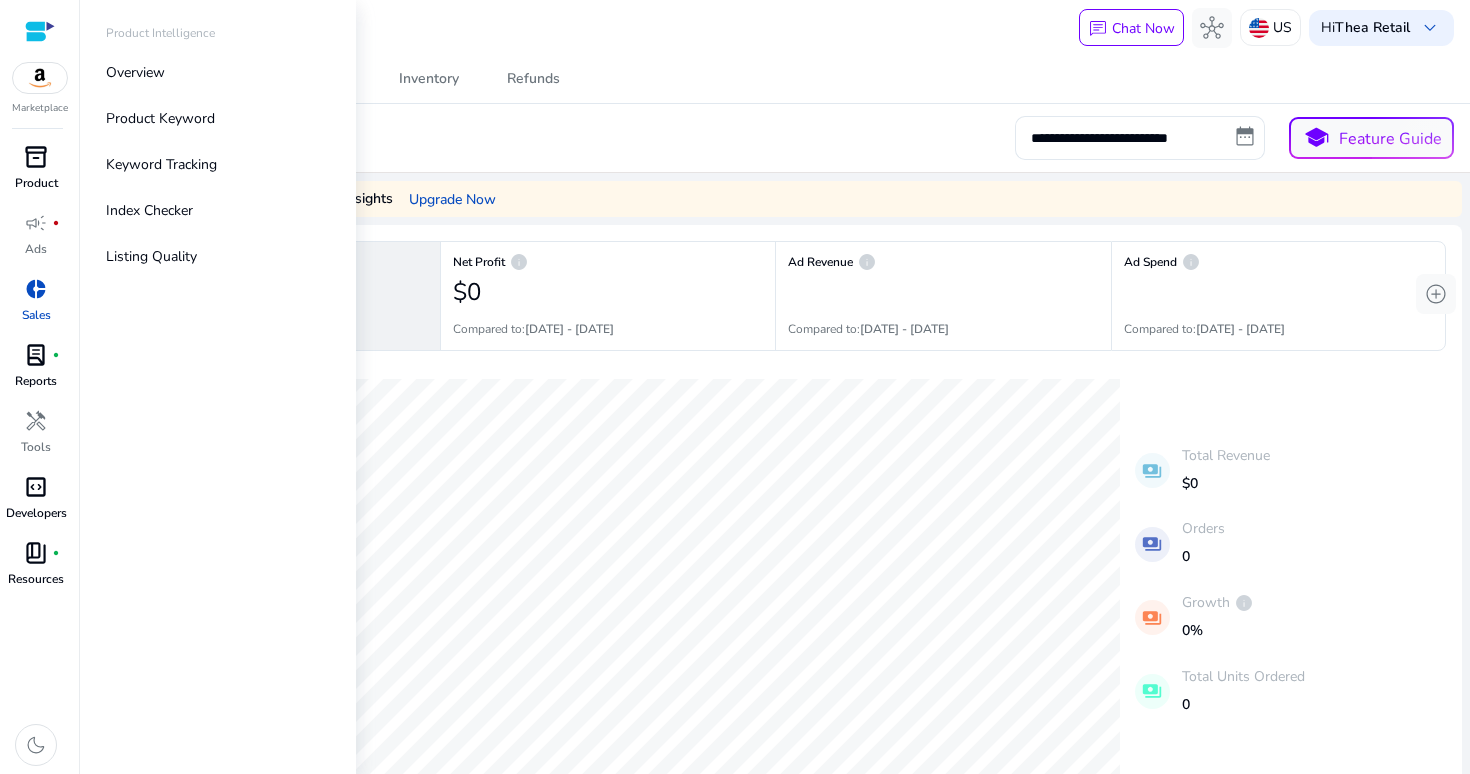 click on "inventory_2" at bounding box center (36, 157) 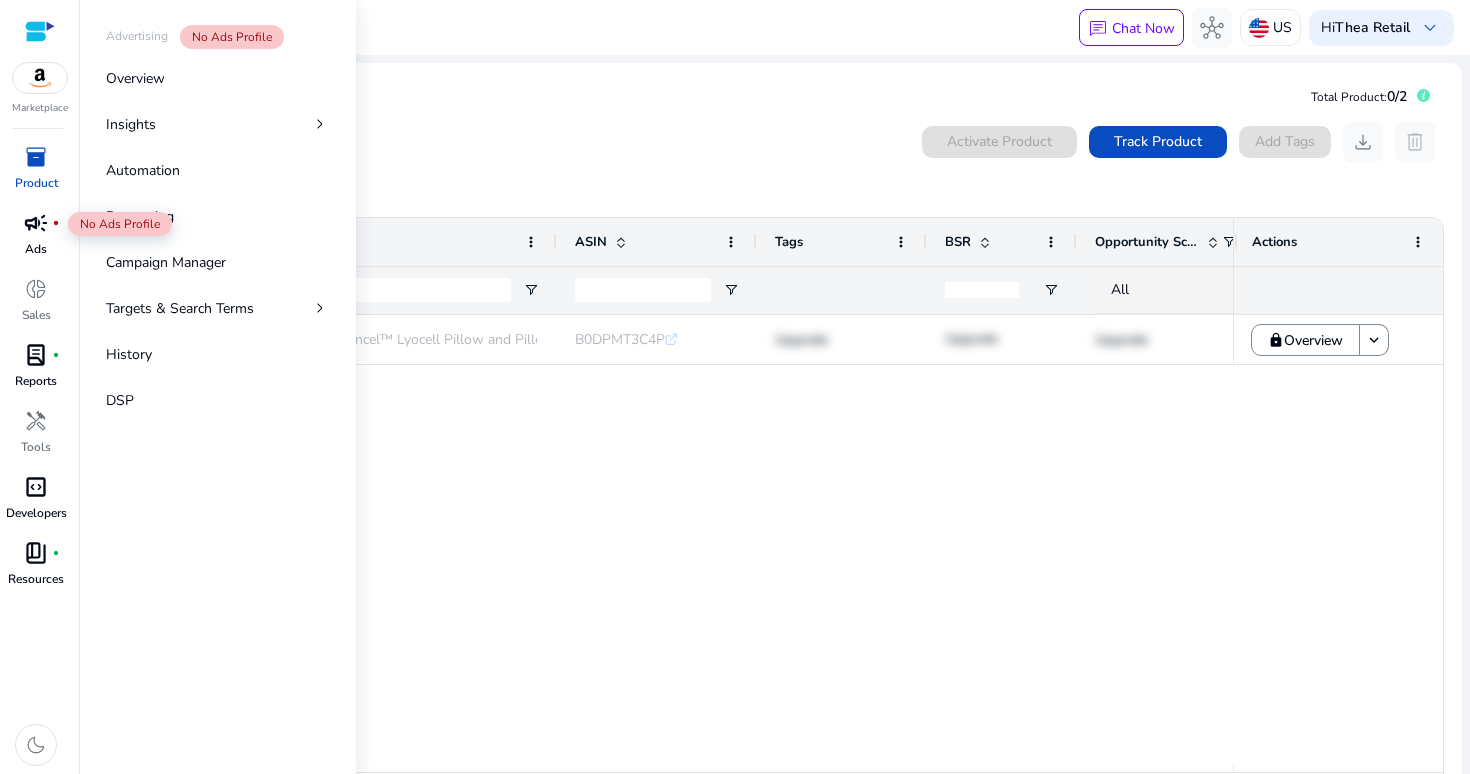 click on "campaign" at bounding box center (36, 223) 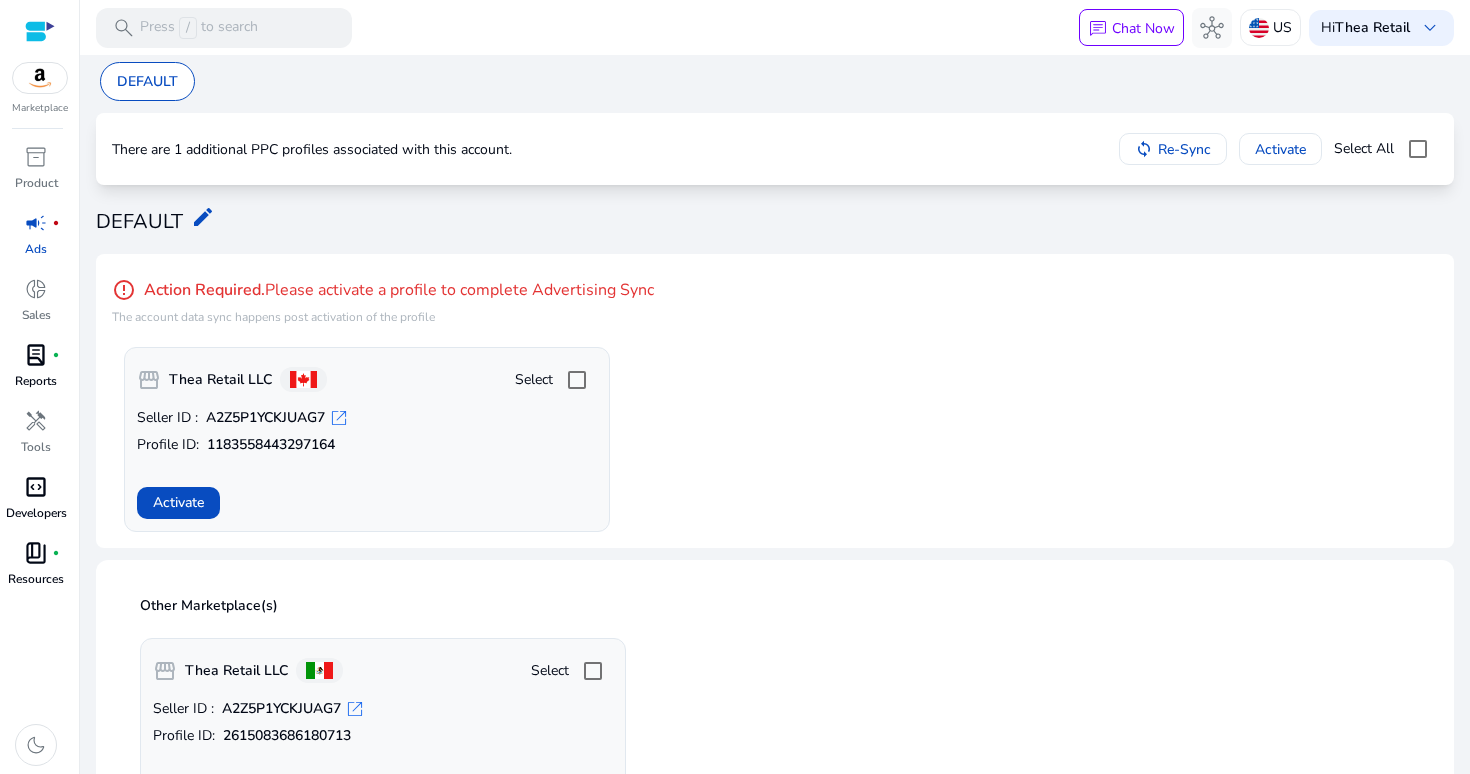 scroll, scrollTop: 0, scrollLeft: 0, axis: both 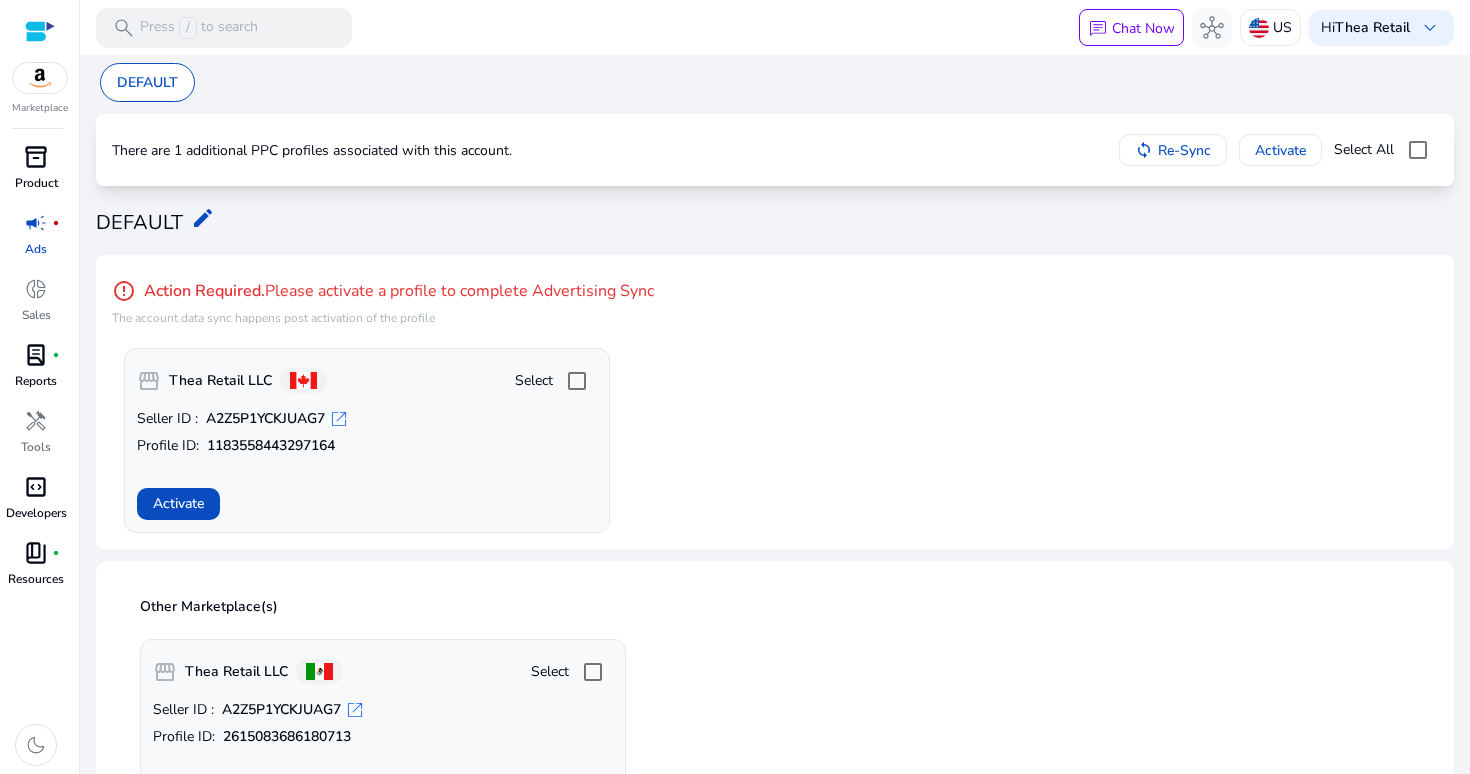 click on "inventory_2" at bounding box center [36, 157] 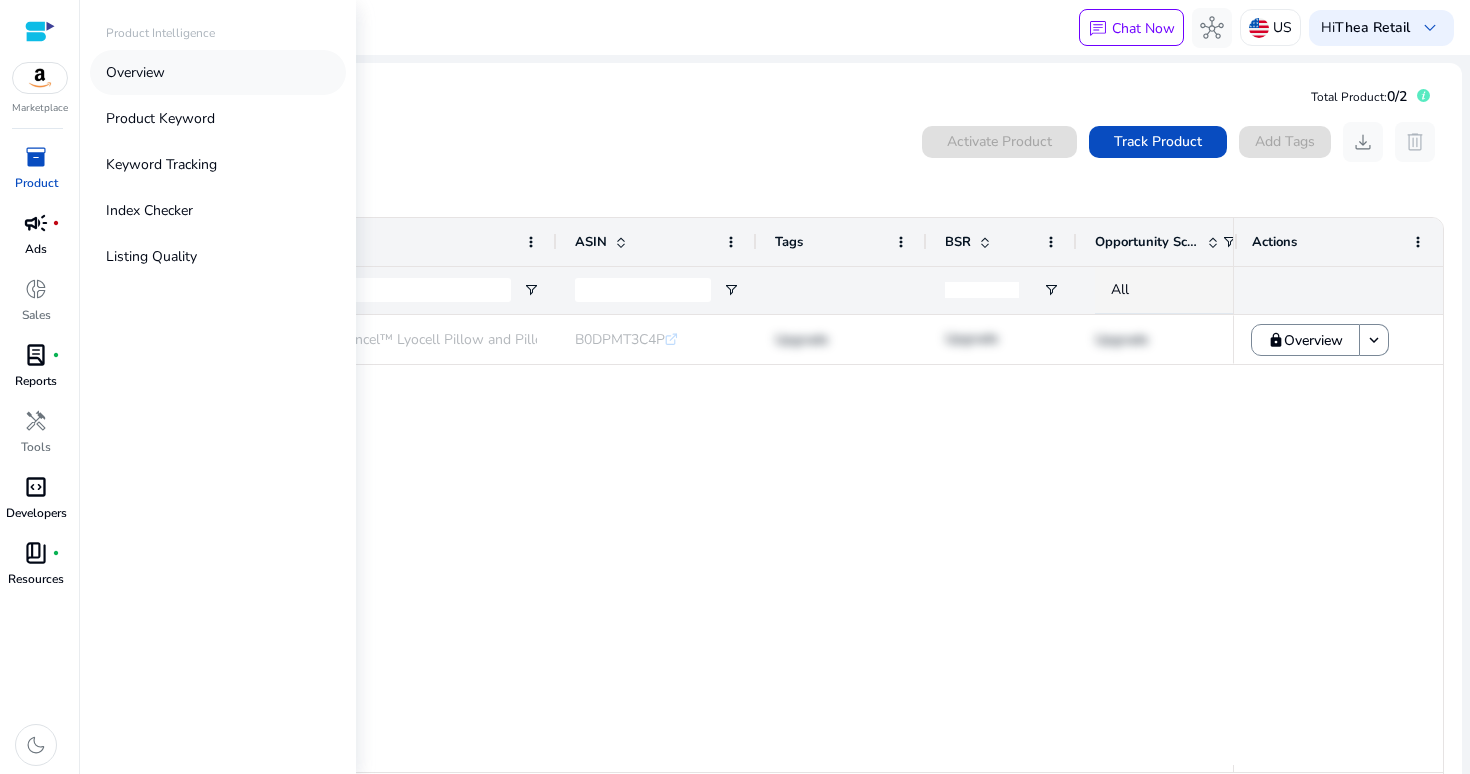 click on "Overview" at bounding box center (135, 72) 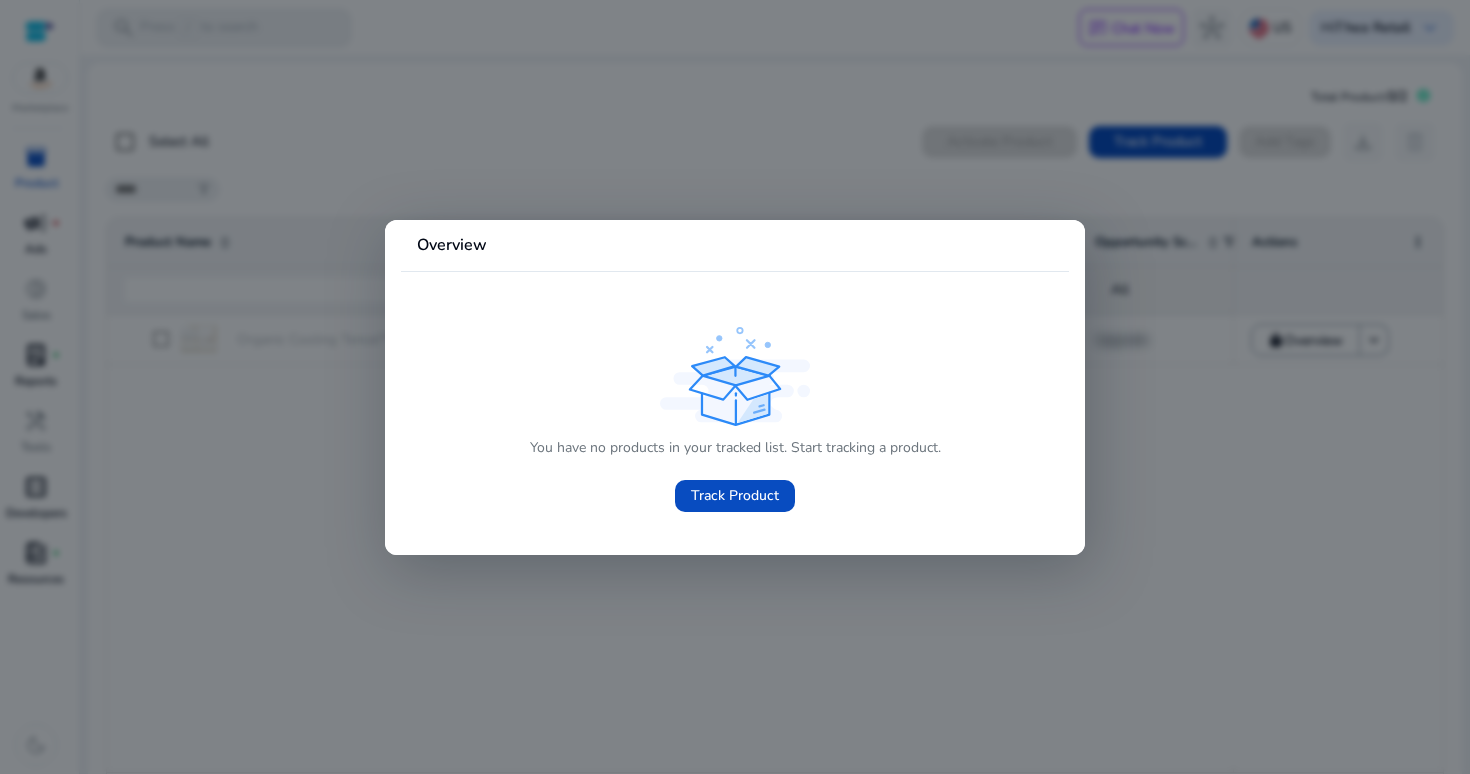 click at bounding box center [735, 387] 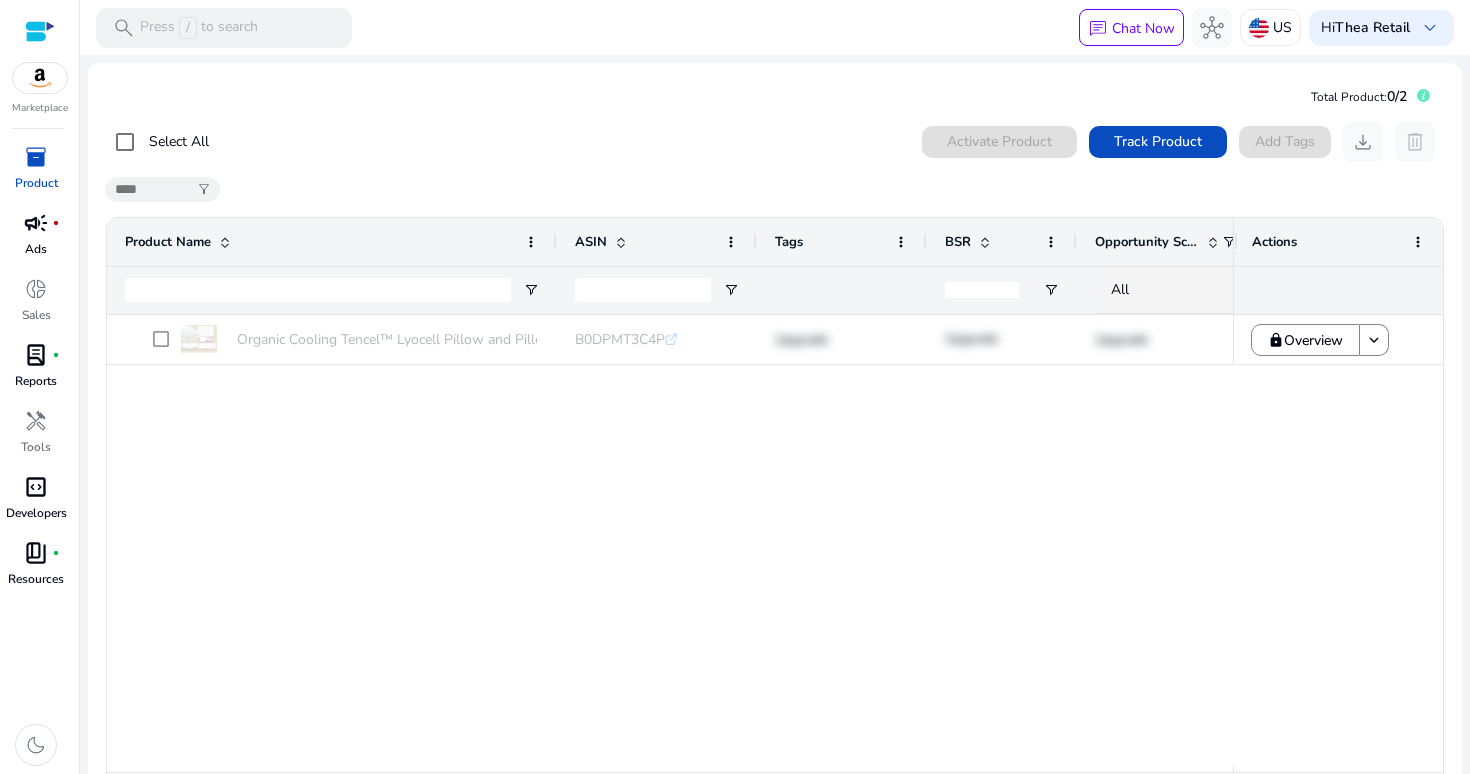click at bounding box center (40, 31) 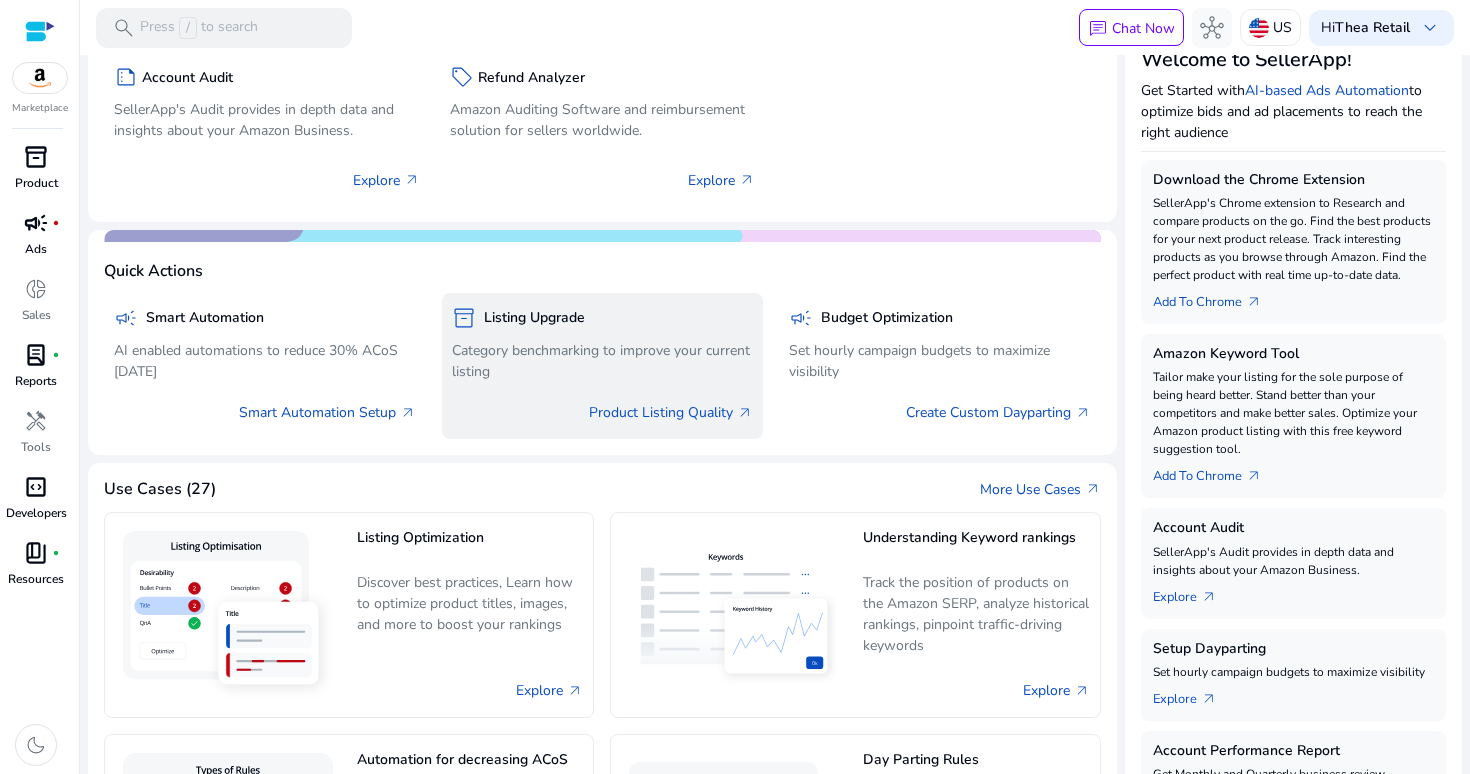 scroll, scrollTop: 0, scrollLeft: 0, axis: both 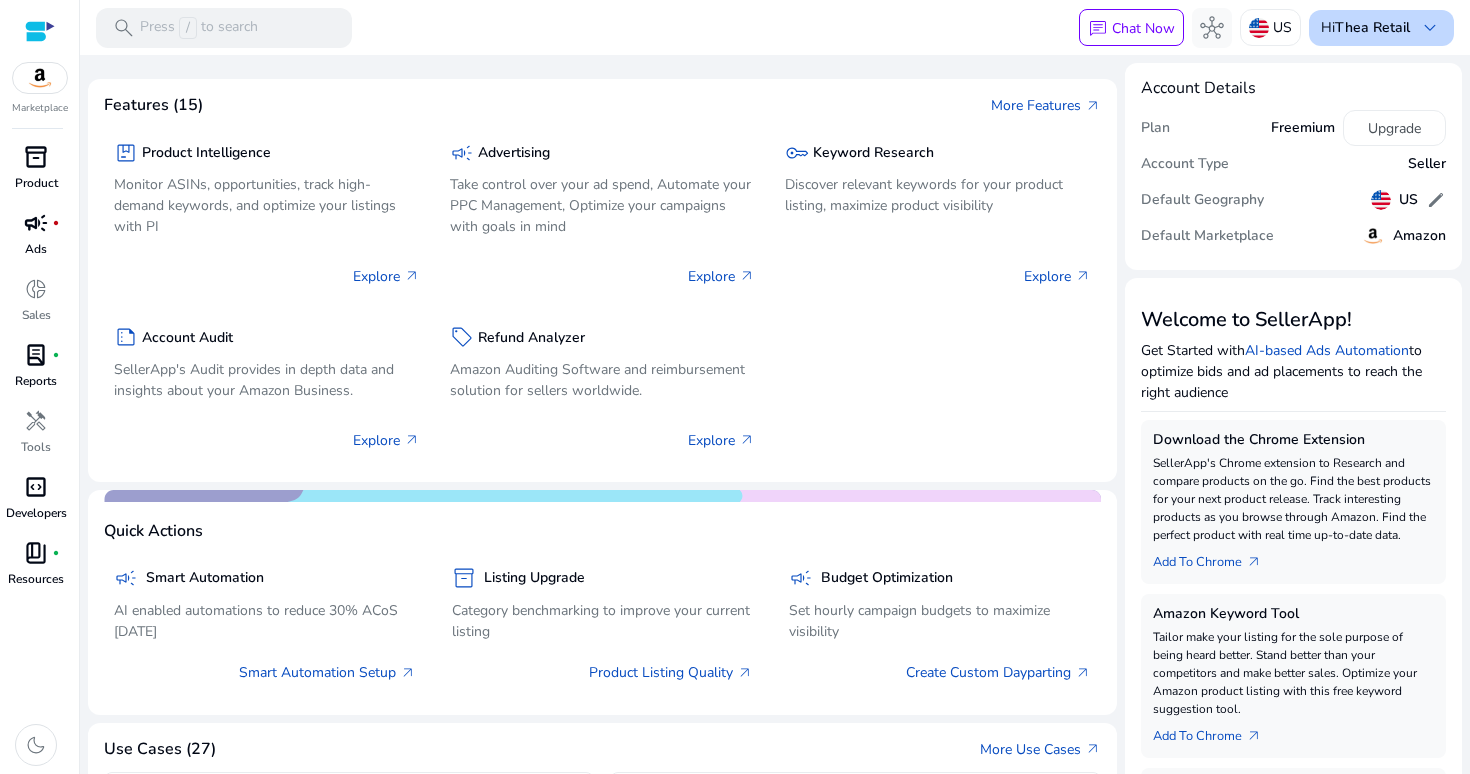 click on "Thea Retail" at bounding box center [1372, 27] 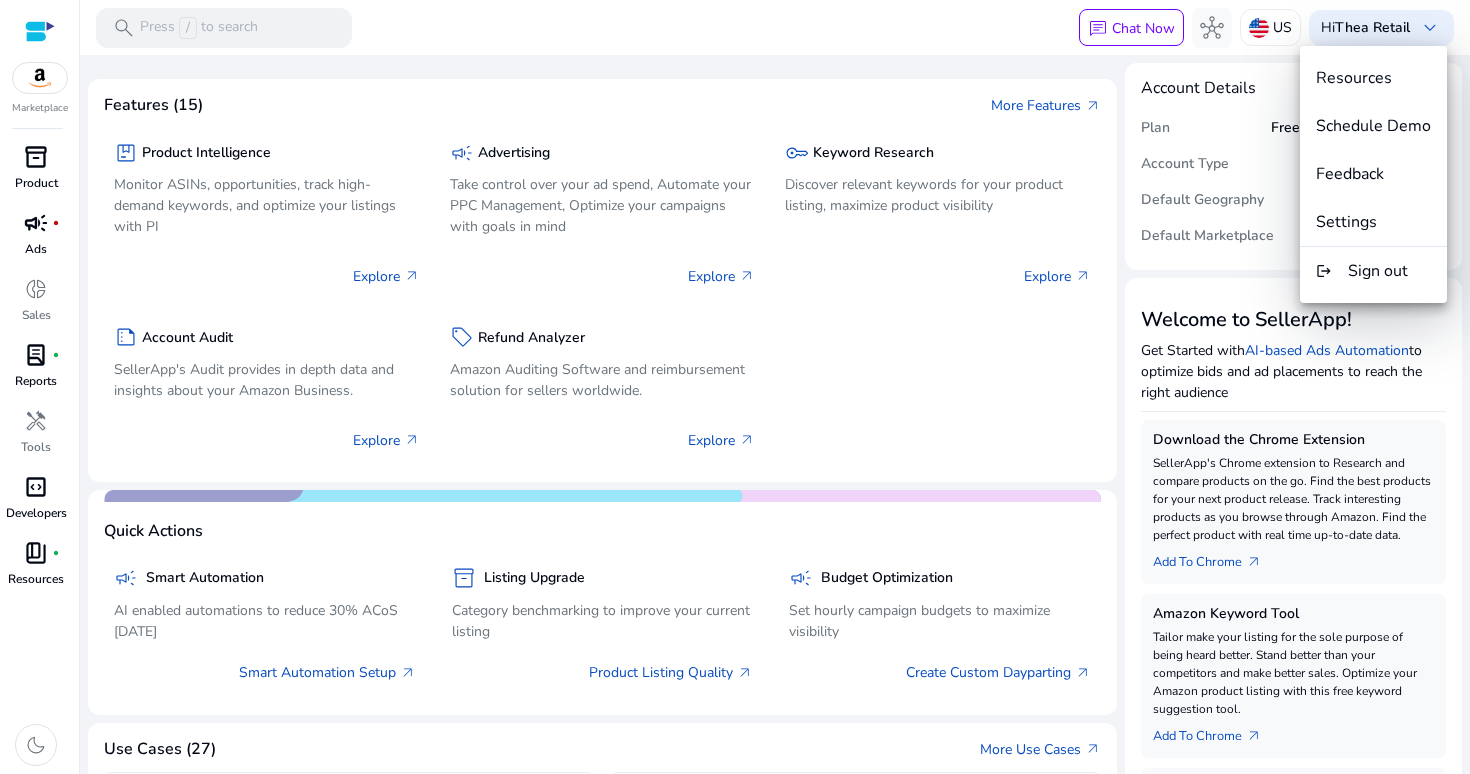 click at bounding box center [735, 387] 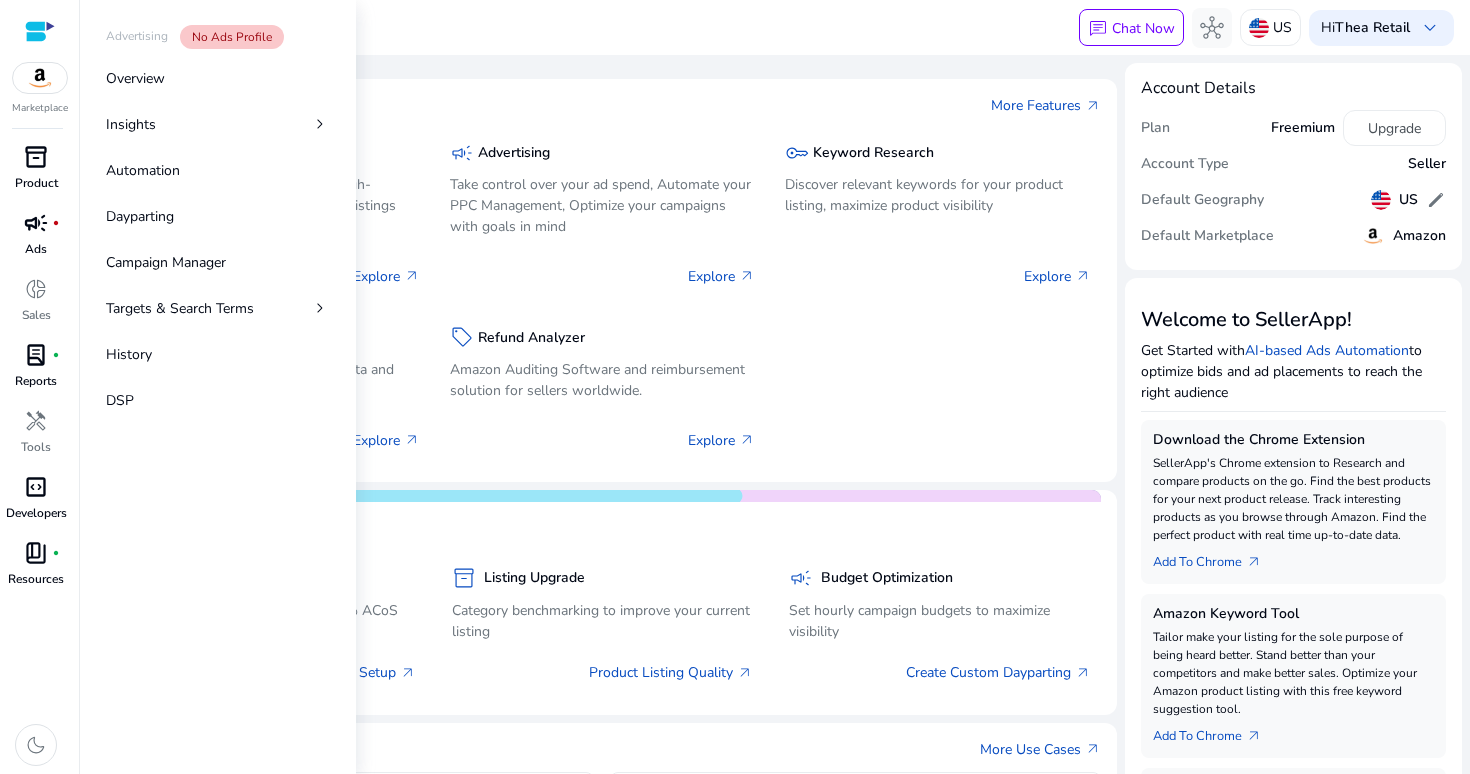 click on "Ads" at bounding box center [36, 249] 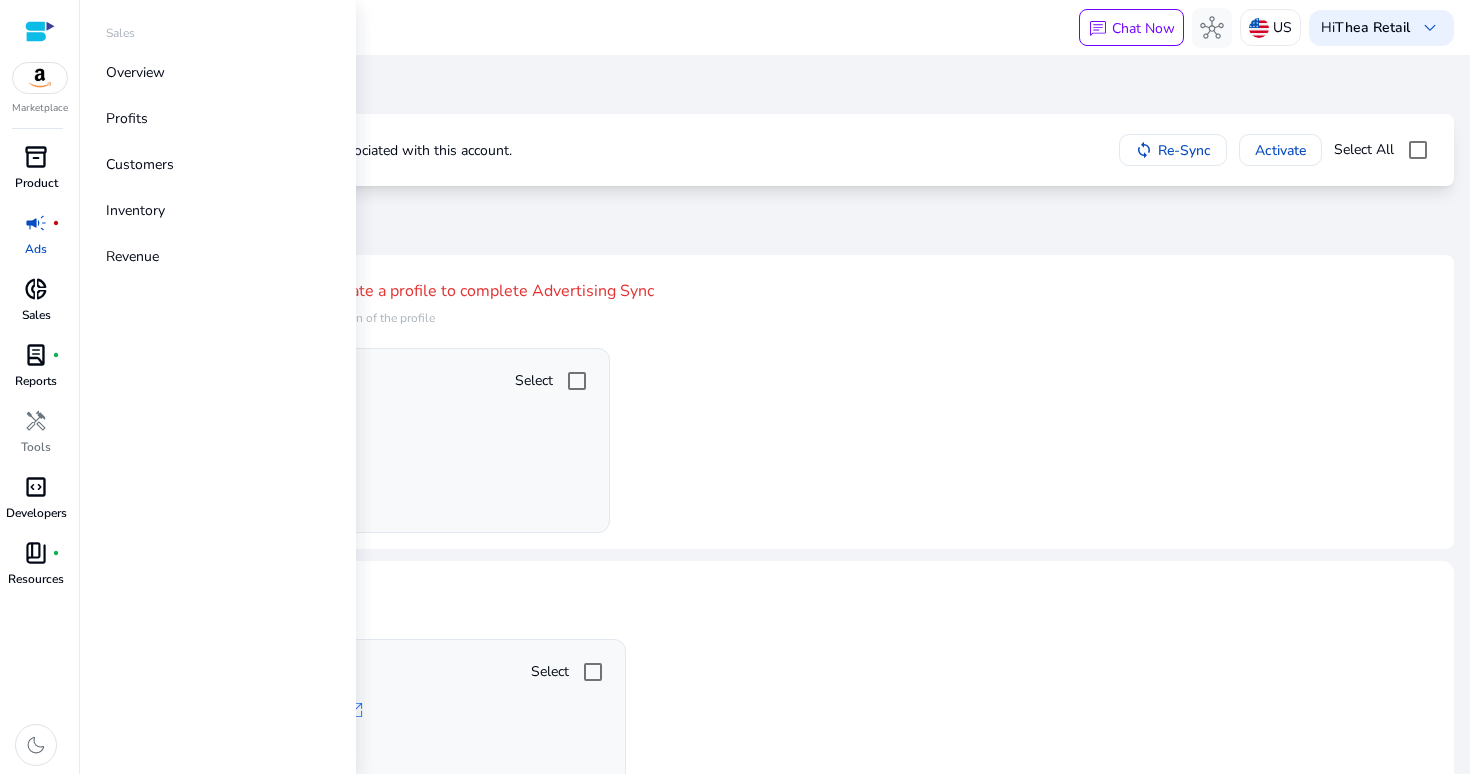 click on "Sales" at bounding box center [36, 315] 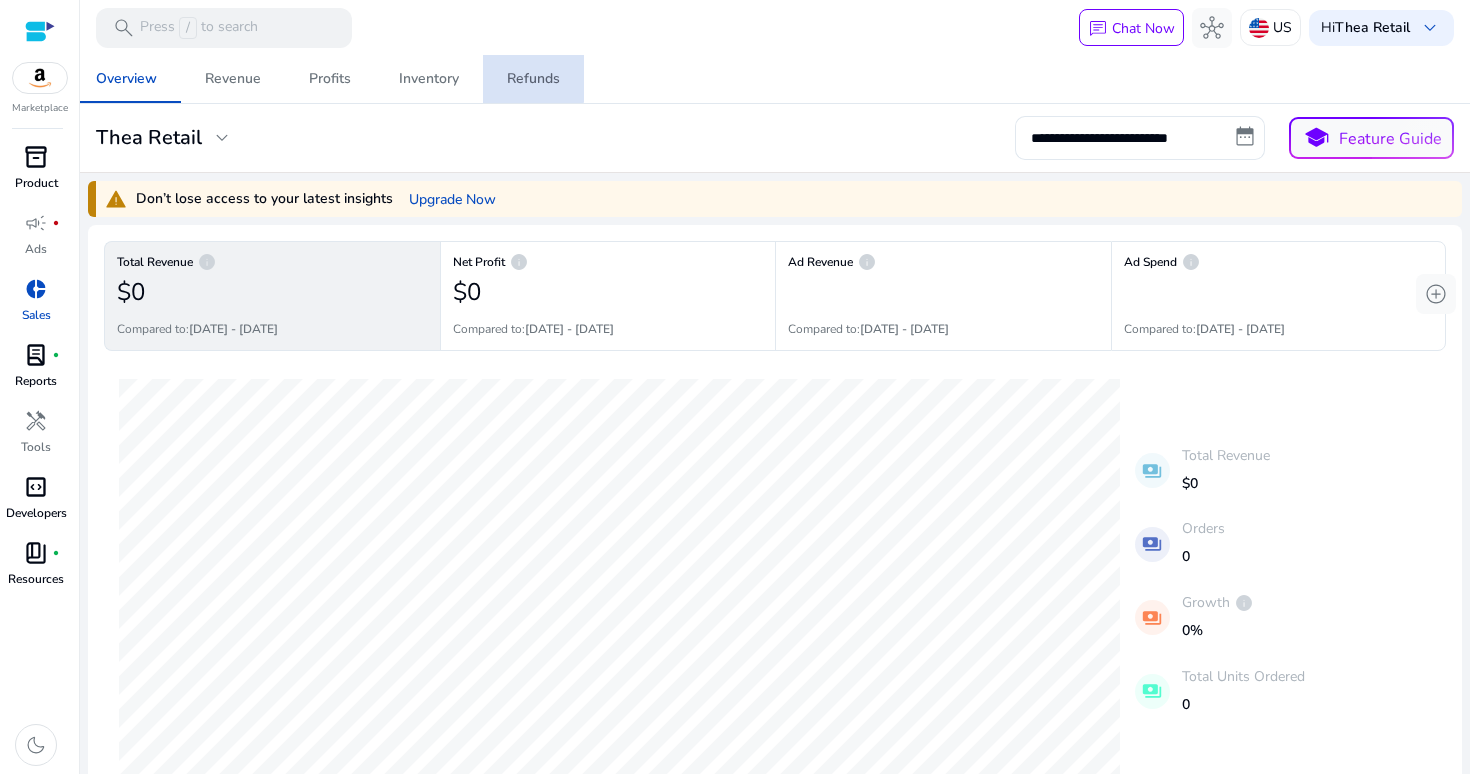 click on "Refunds" at bounding box center (533, 79) 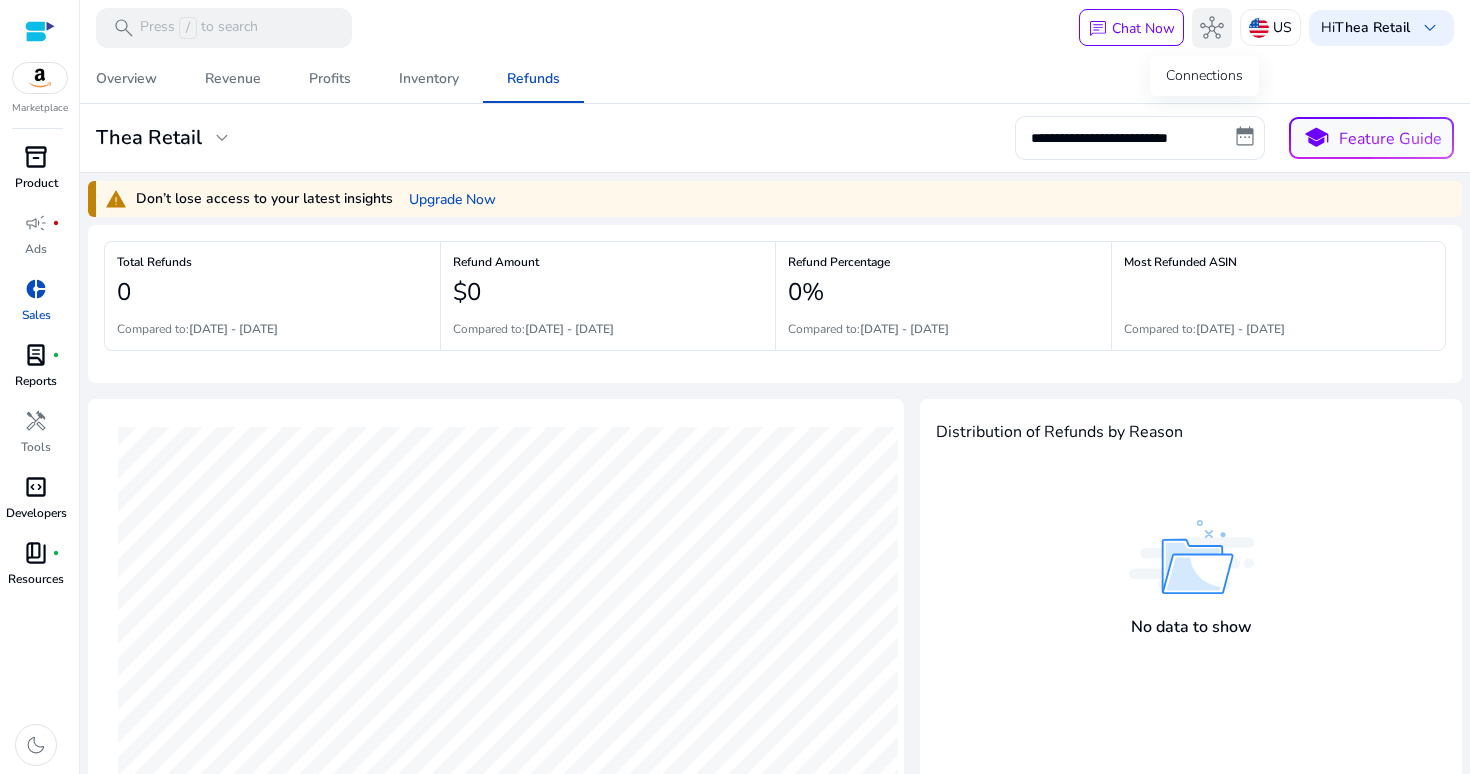 click on "hub" at bounding box center (1212, 28) 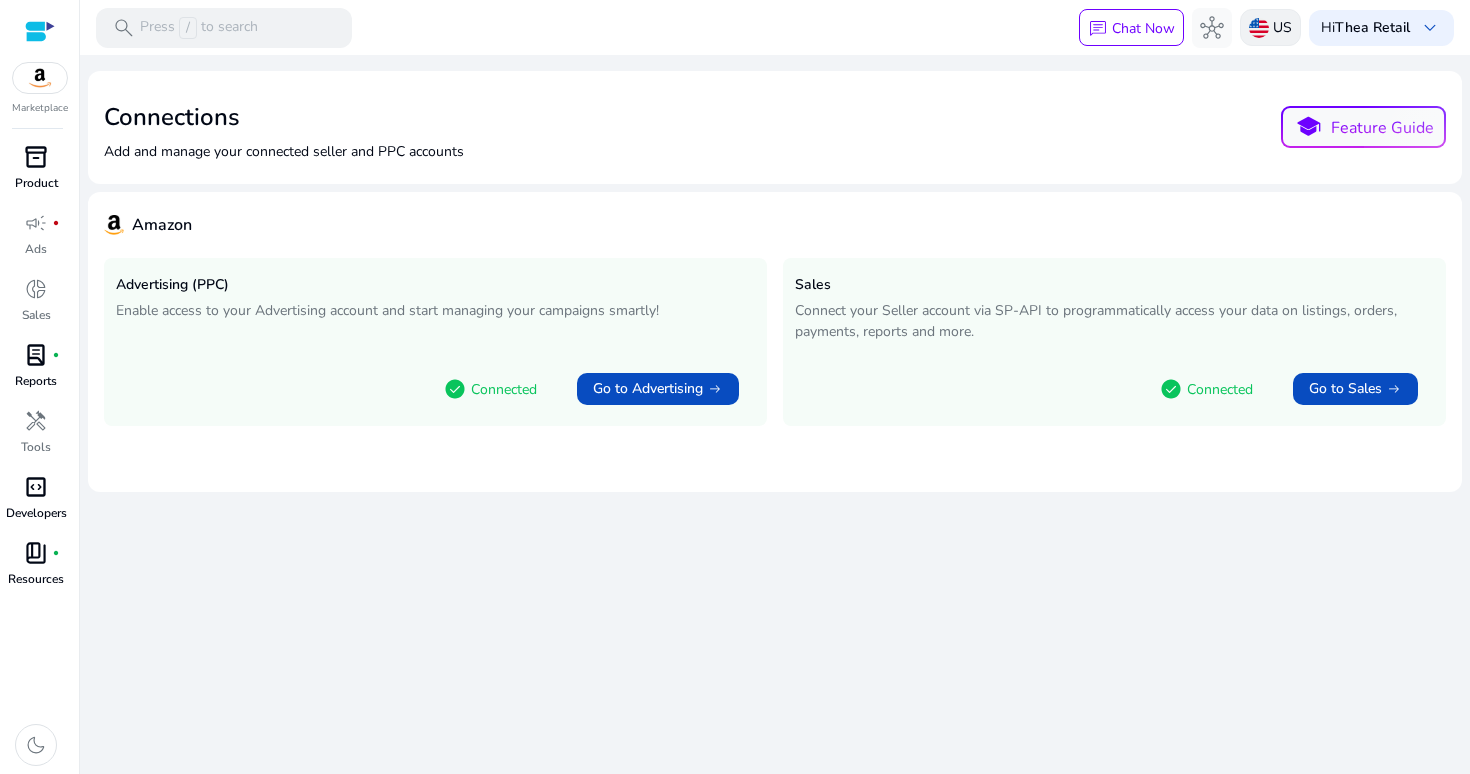 click on "US" at bounding box center (1270, 27) 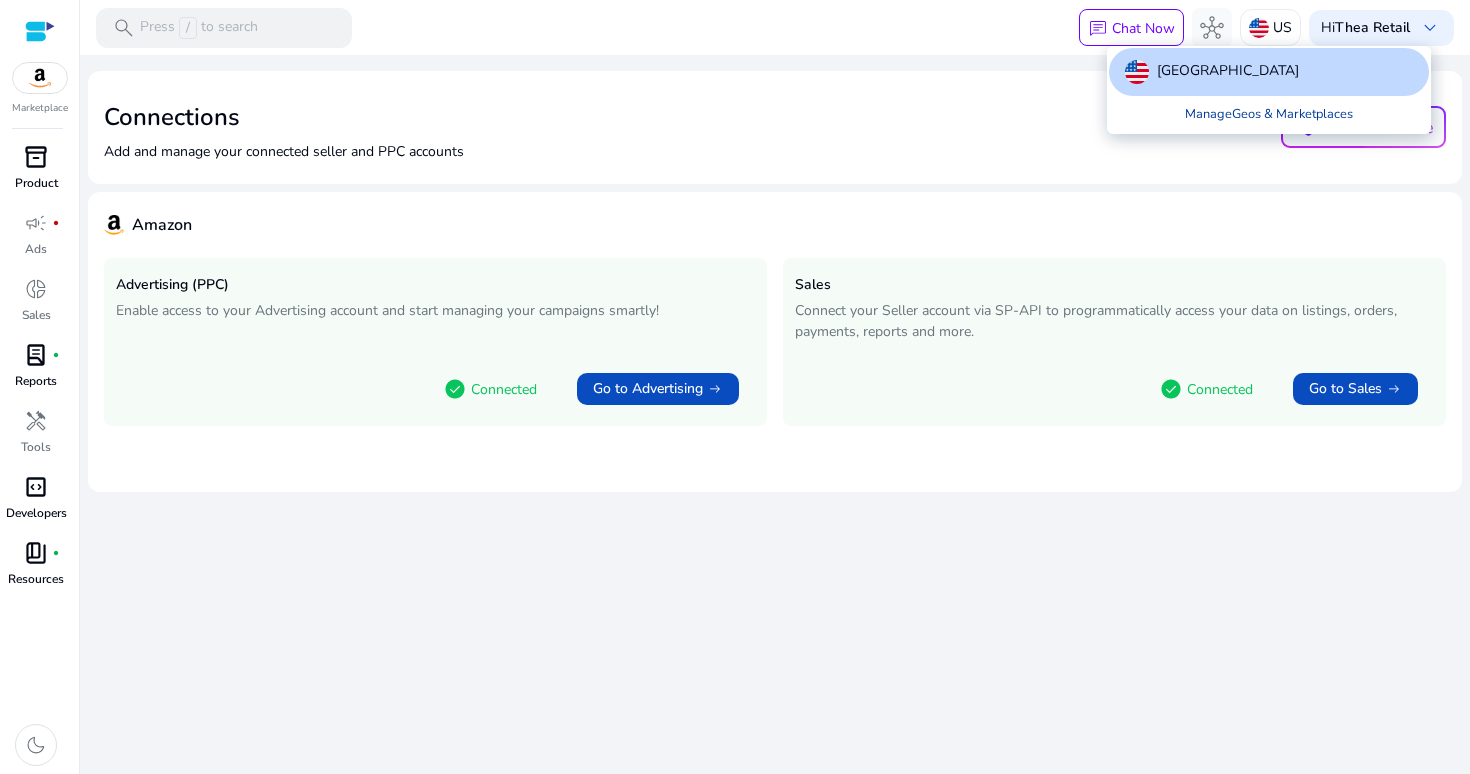click on "Manage   Geos & Marketplaces" at bounding box center [1269, 114] 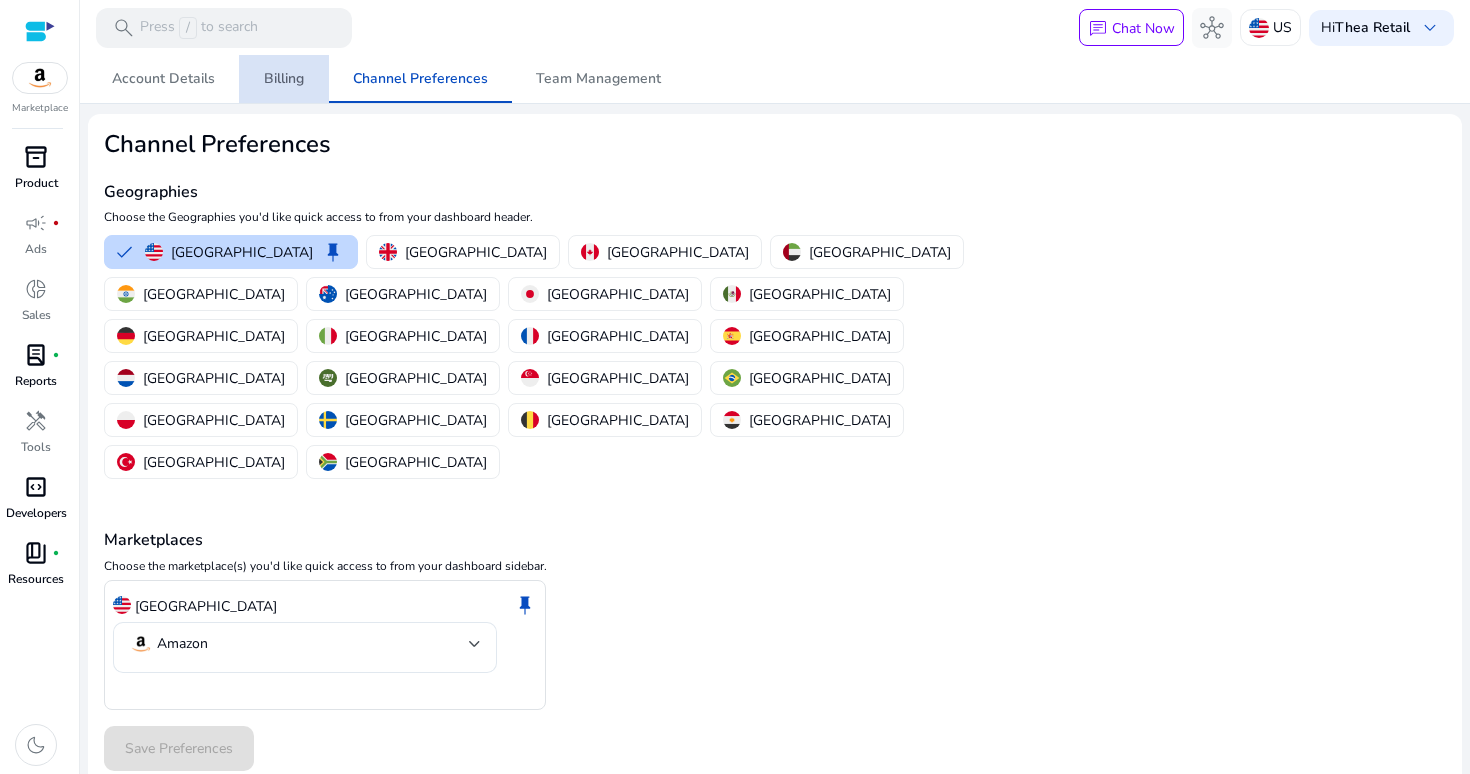 click on "Billing" at bounding box center [284, 79] 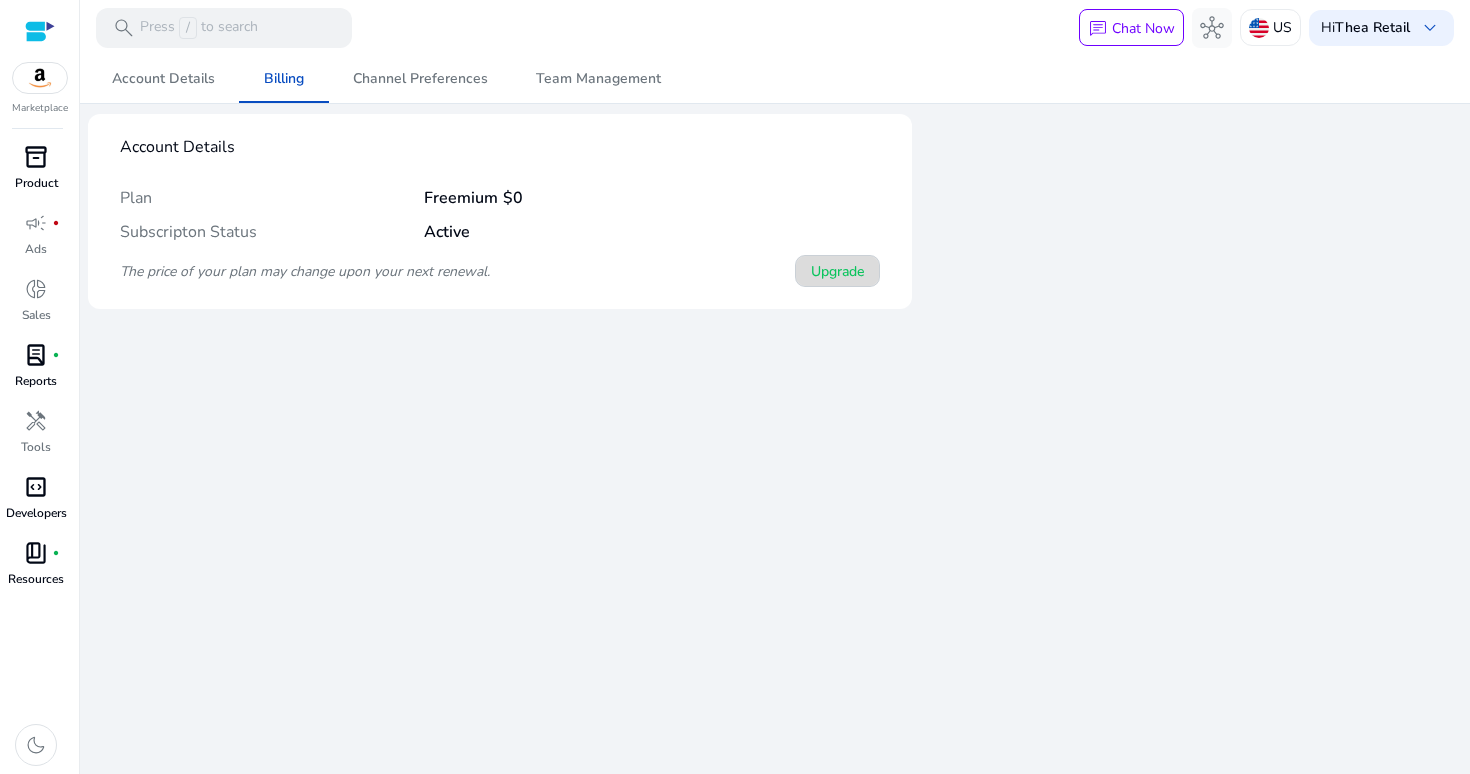 click on "Upgrade" 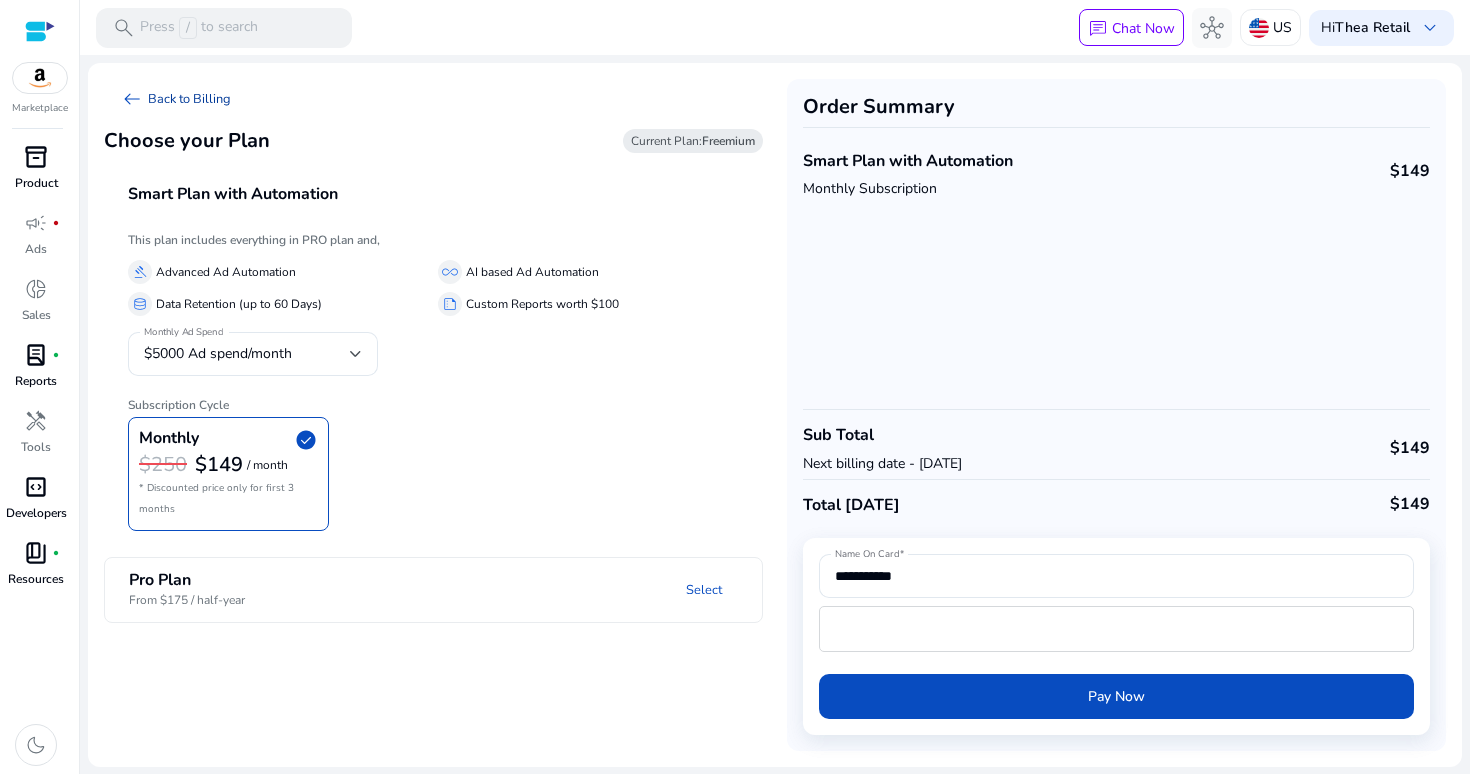 click on "arrow_left_alt" 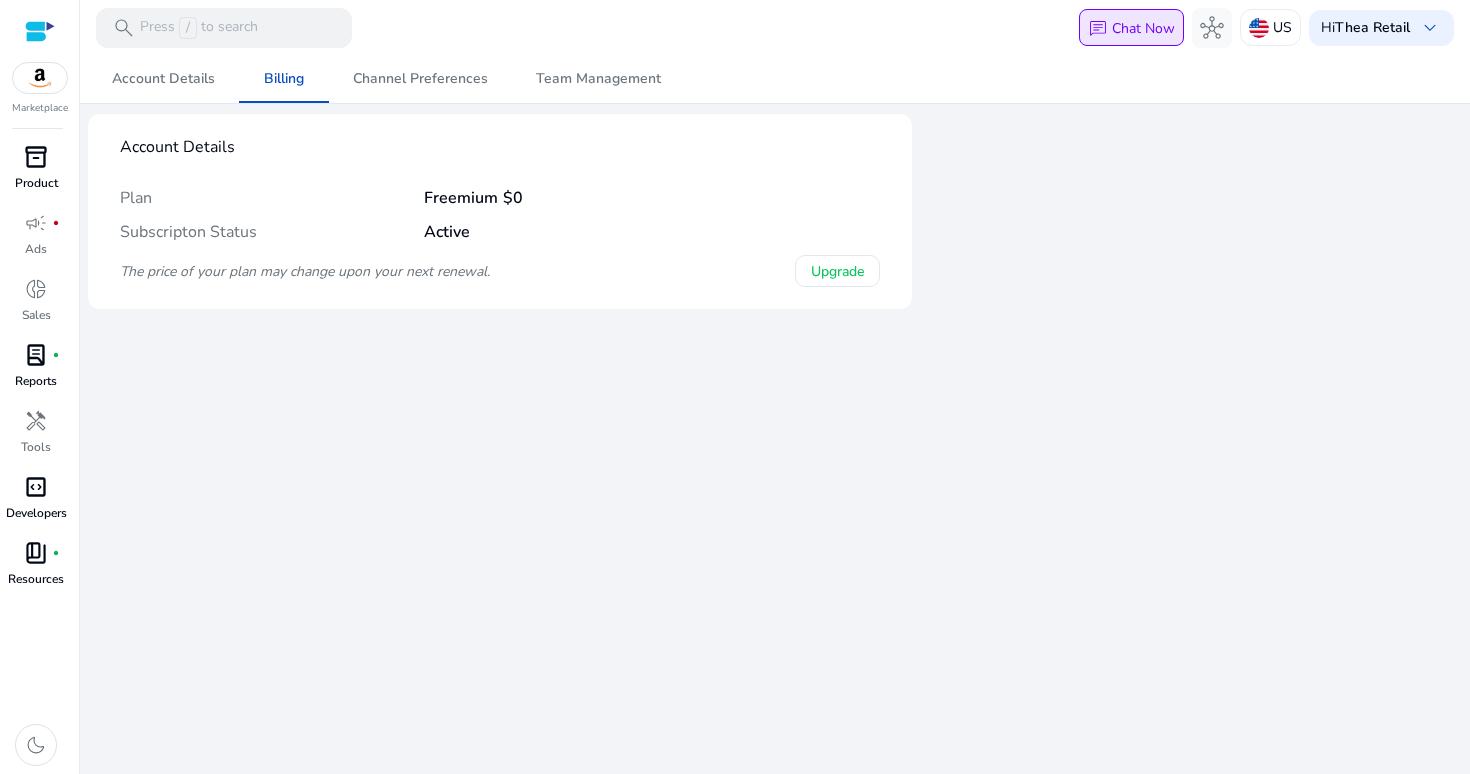 click on "Chat Now" at bounding box center [1143, 28] 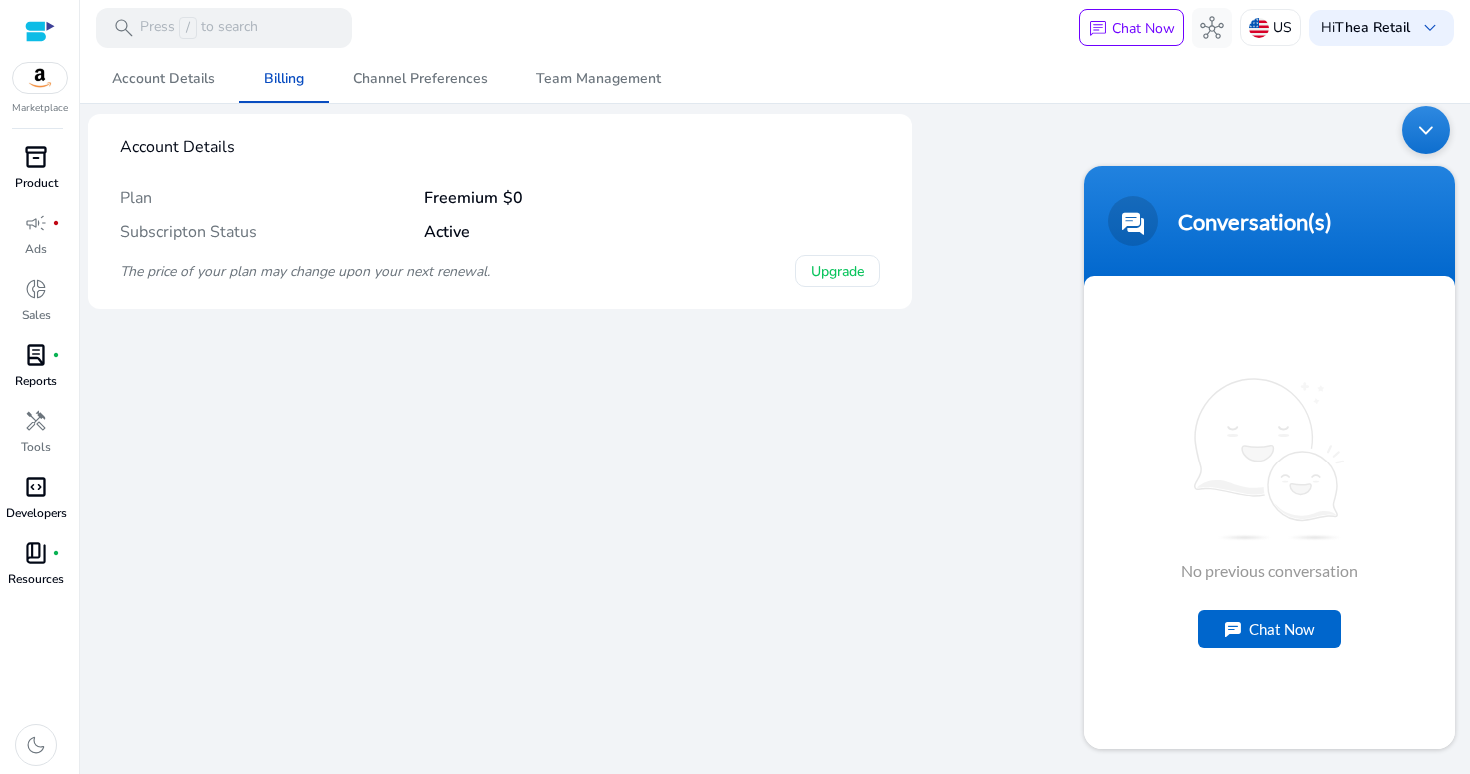 click on "Chat Now" at bounding box center (1269, 629) 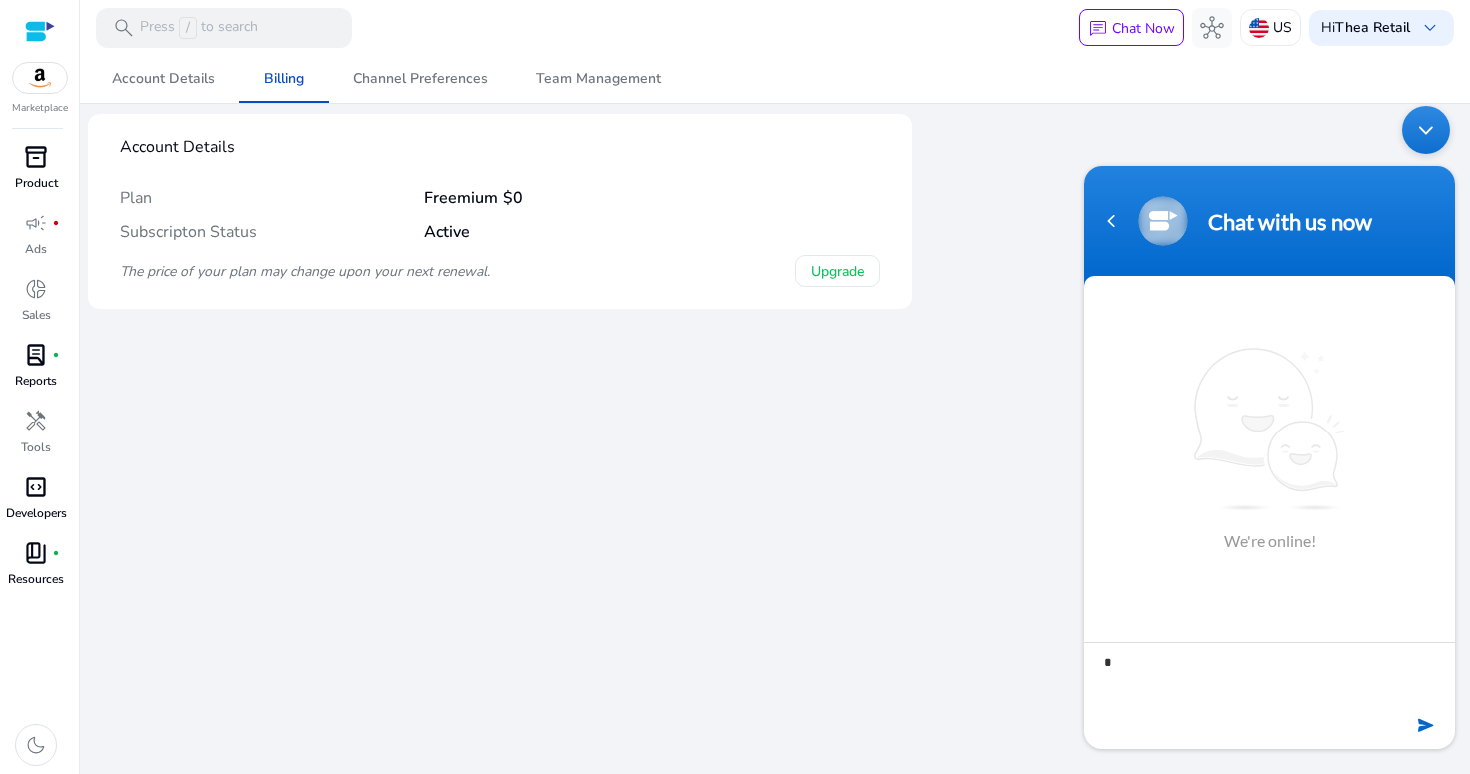 type on "**" 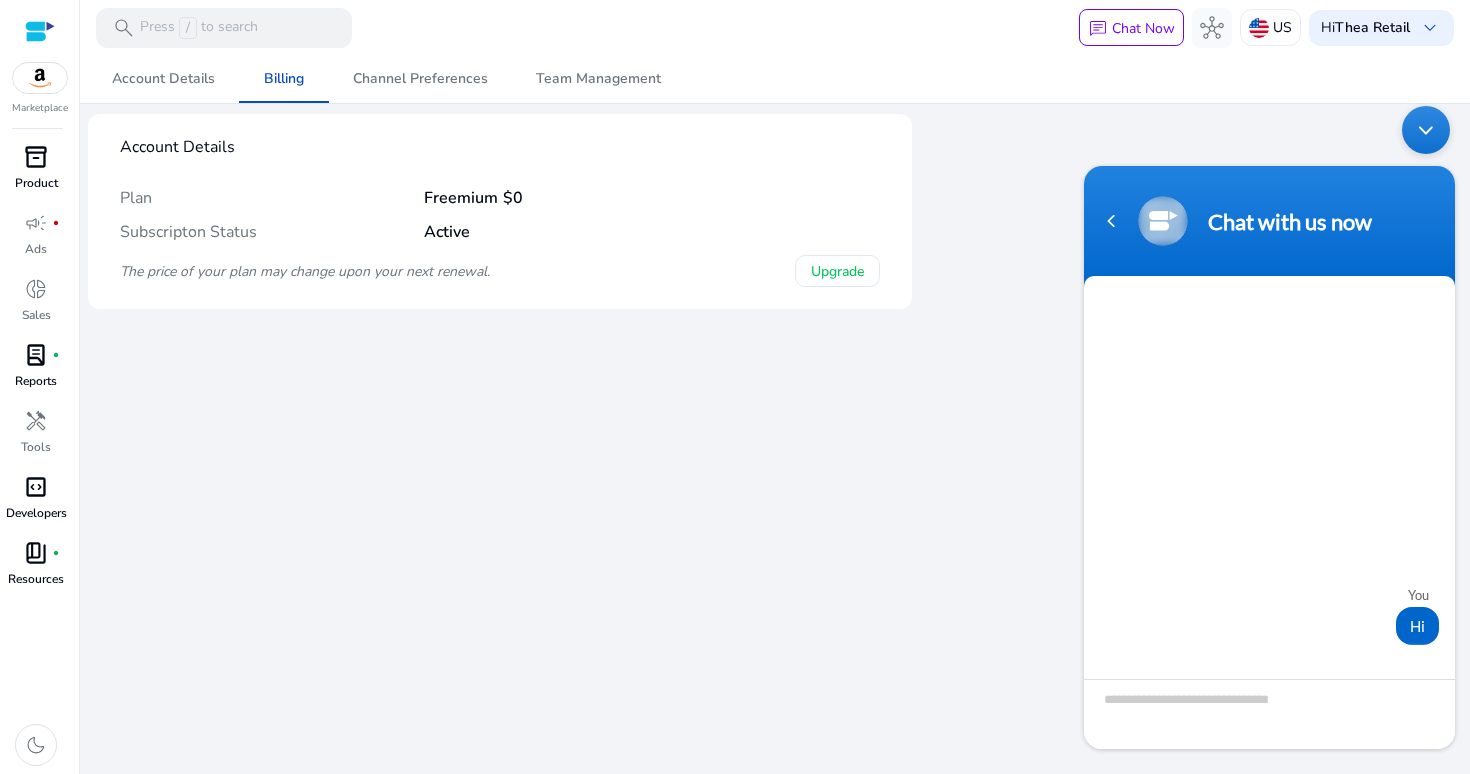 scroll, scrollTop: 91, scrollLeft: 0, axis: vertical 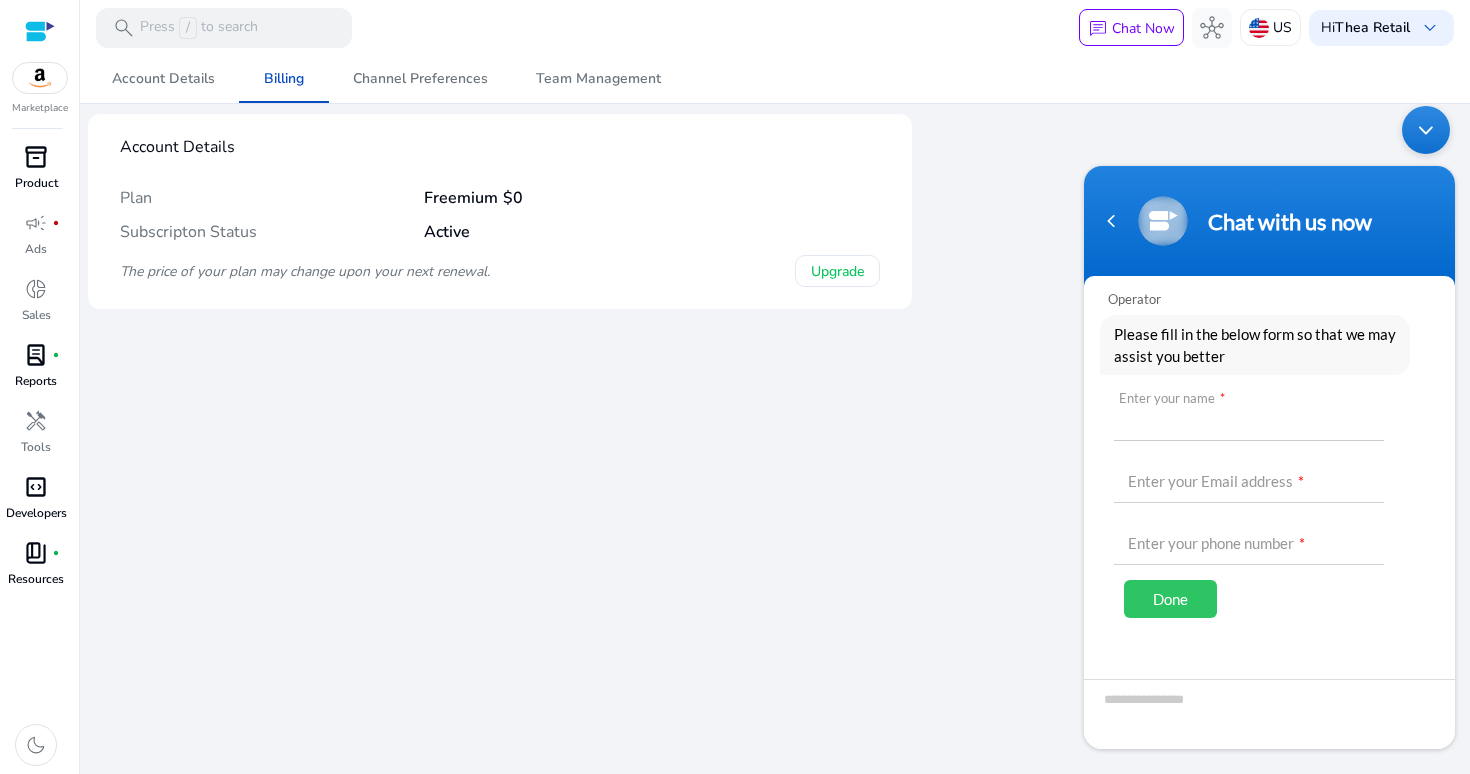 click at bounding box center [1249, 417] 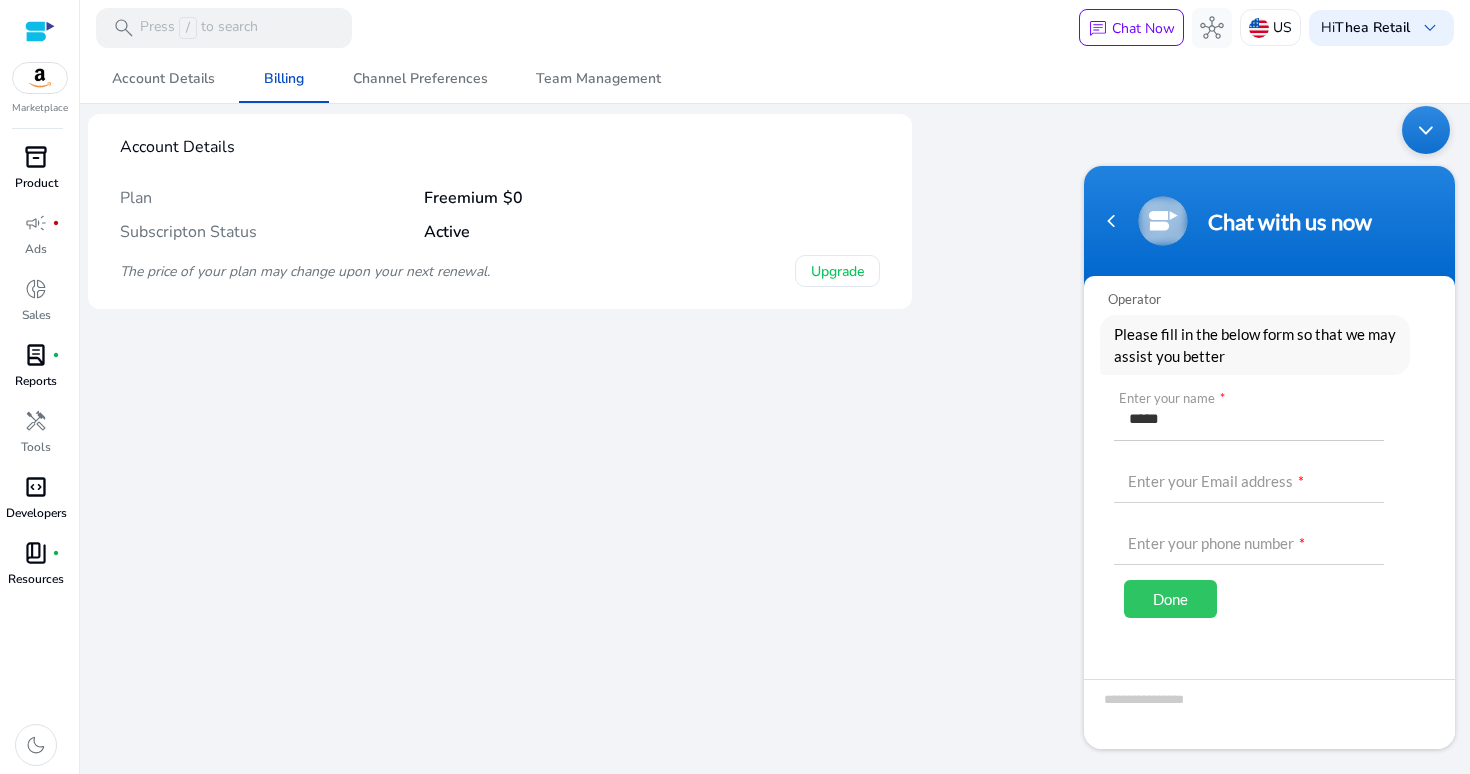 type on "*****" 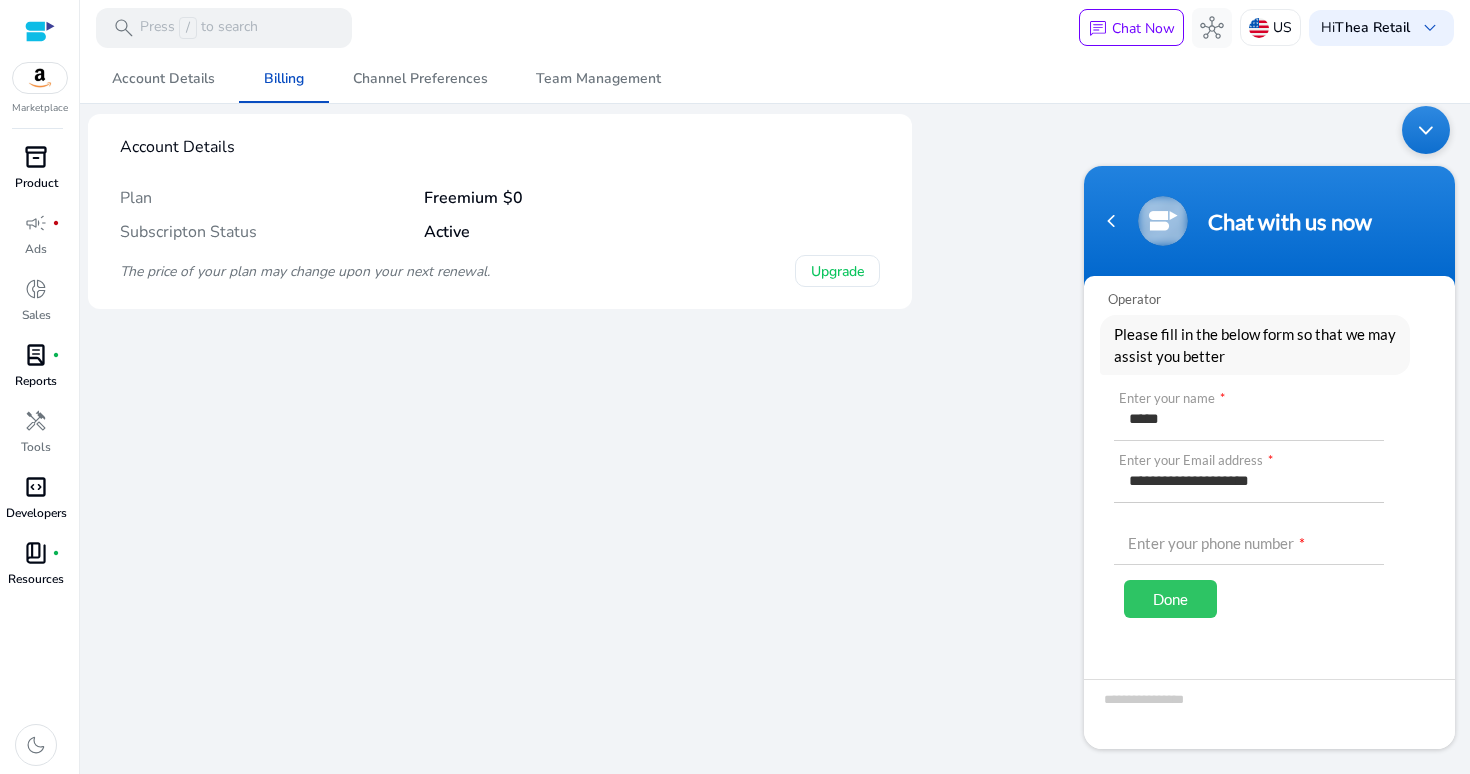type on "**********" 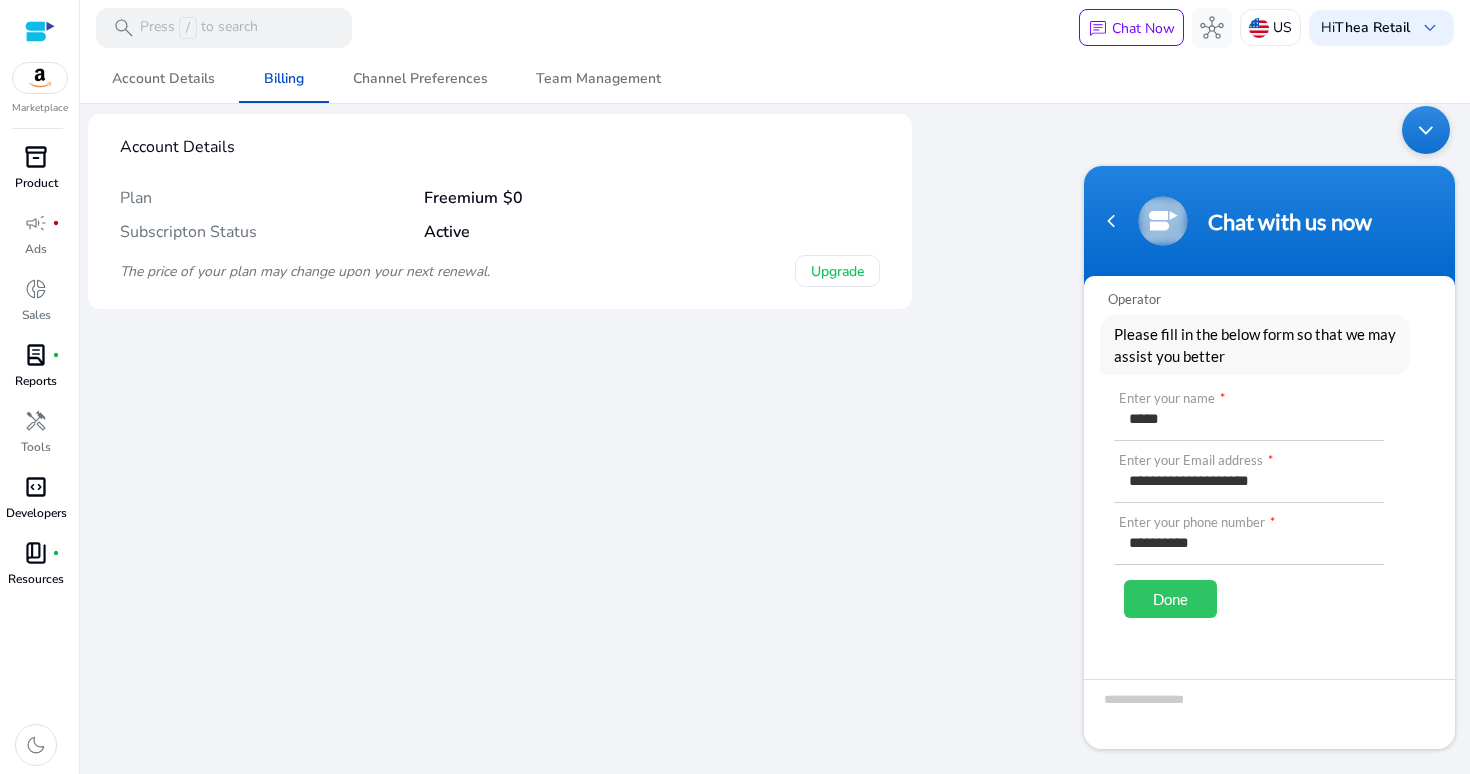 click on "**********" at bounding box center [1249, 541] 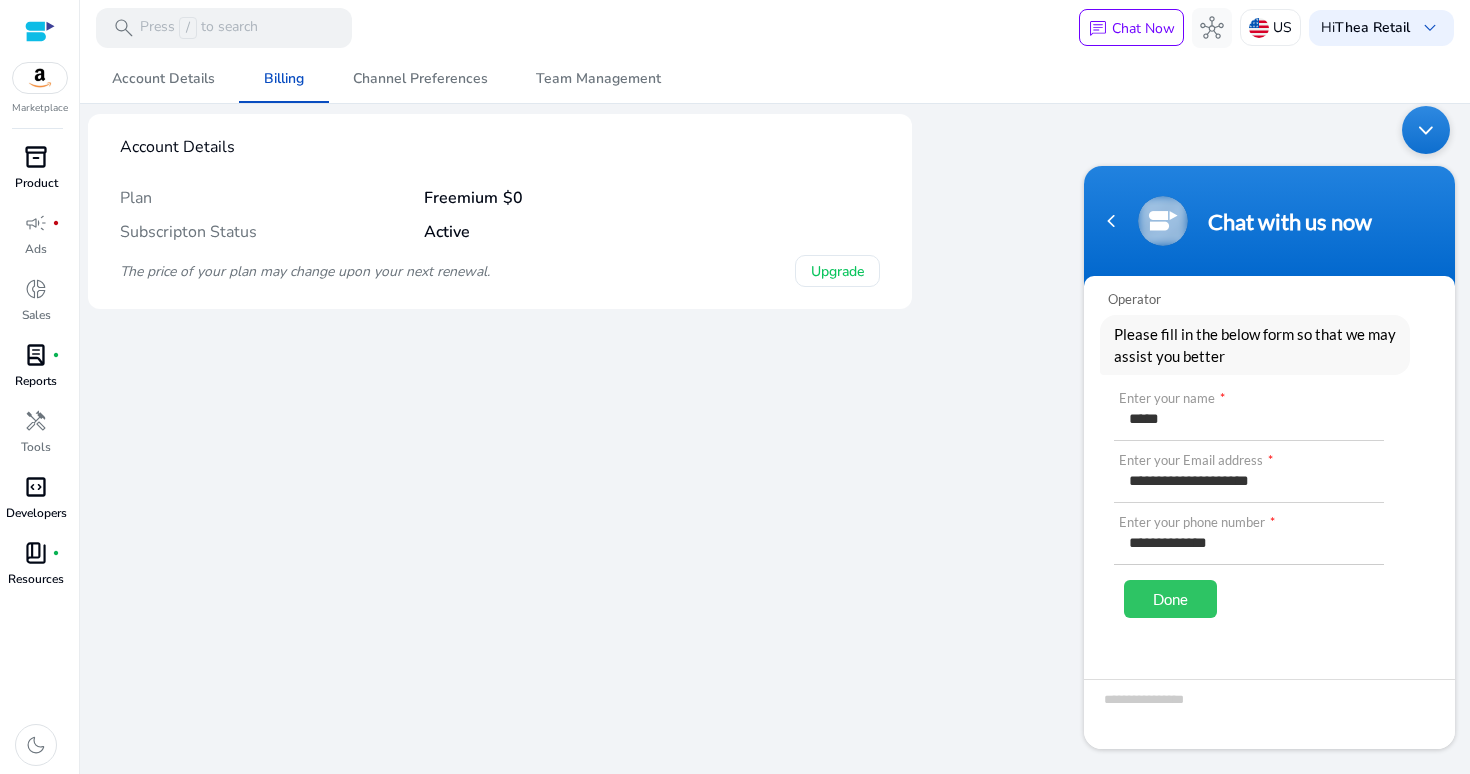 type on "**********" 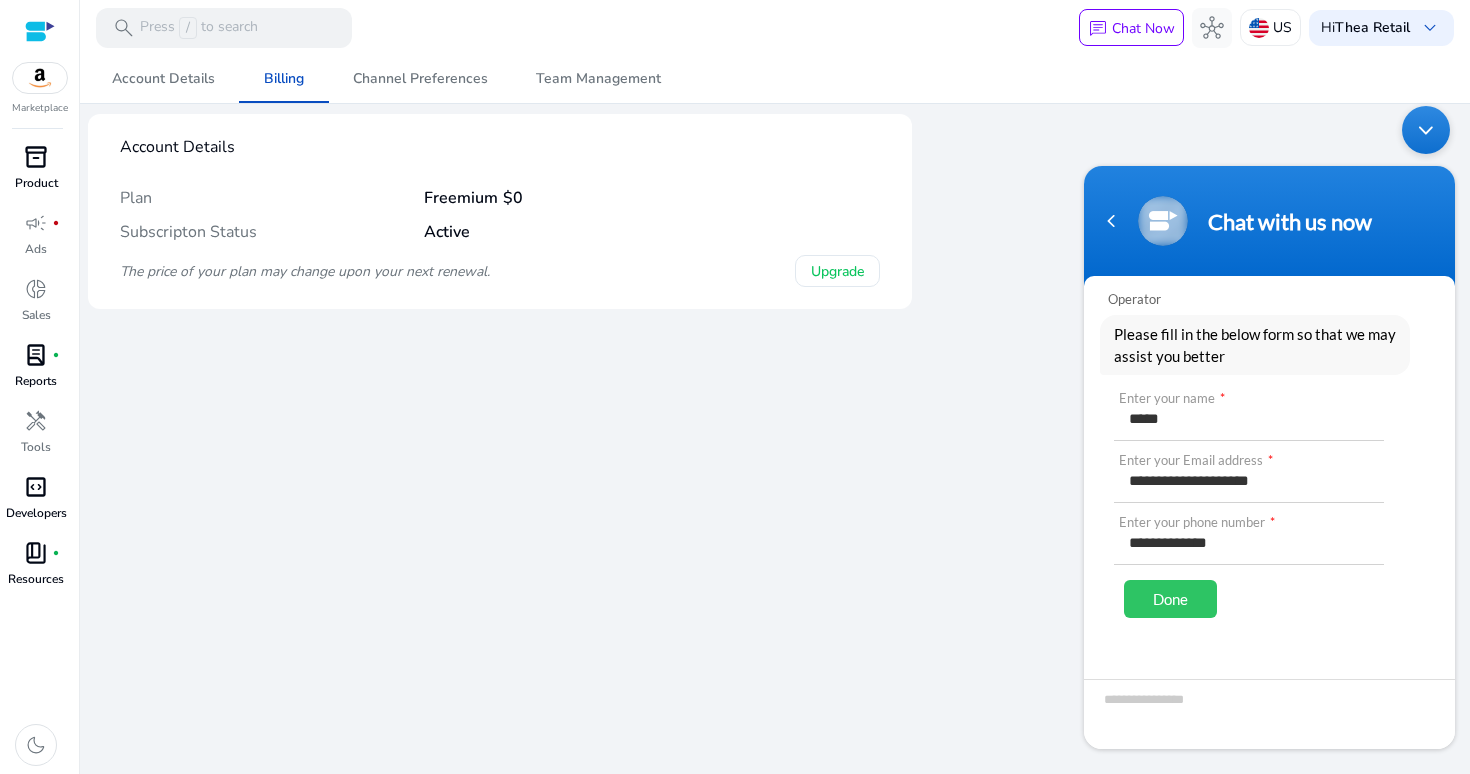 click on "Done" at bounding box center [1170, 599] 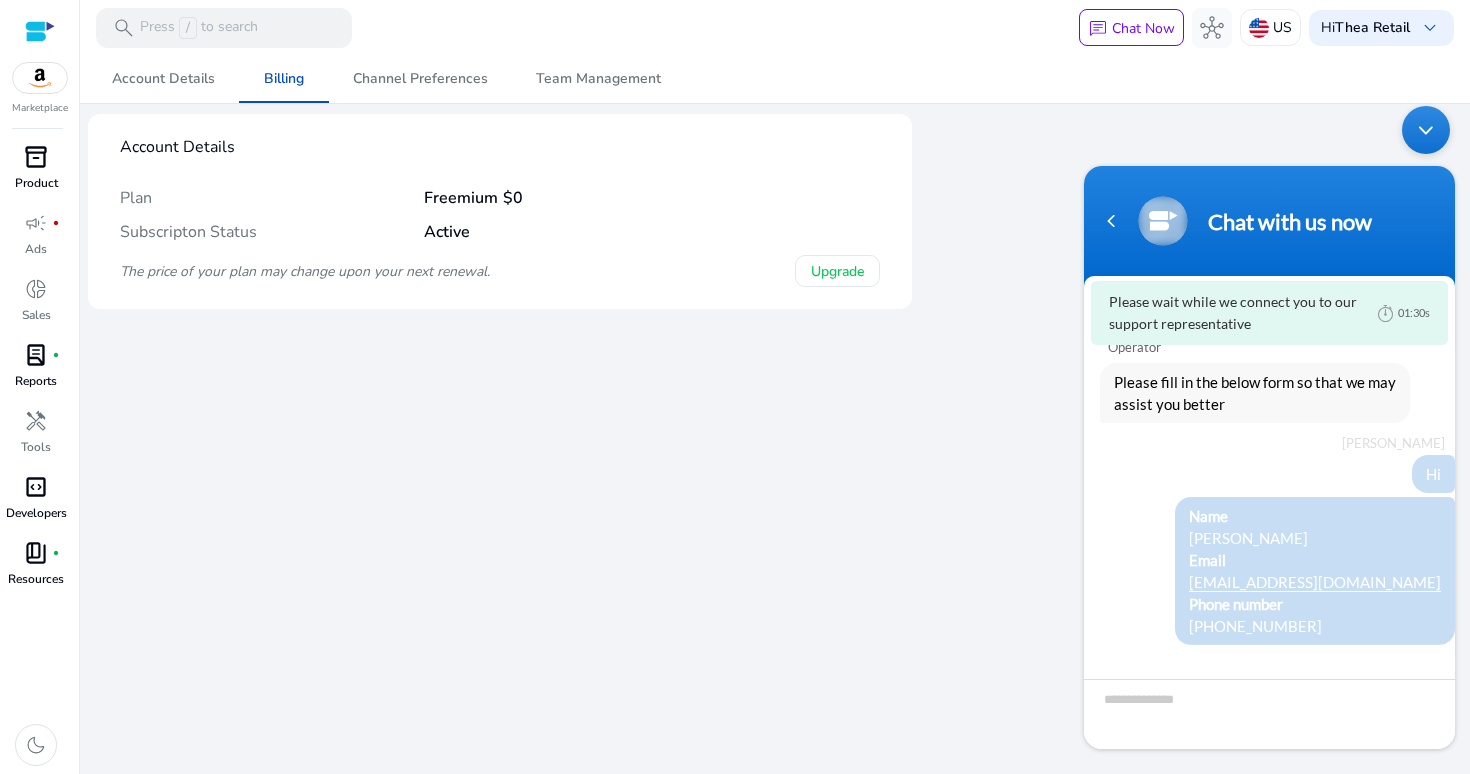 scroll, scrollTop: 43, scrollLeft: 0, axis: vertical 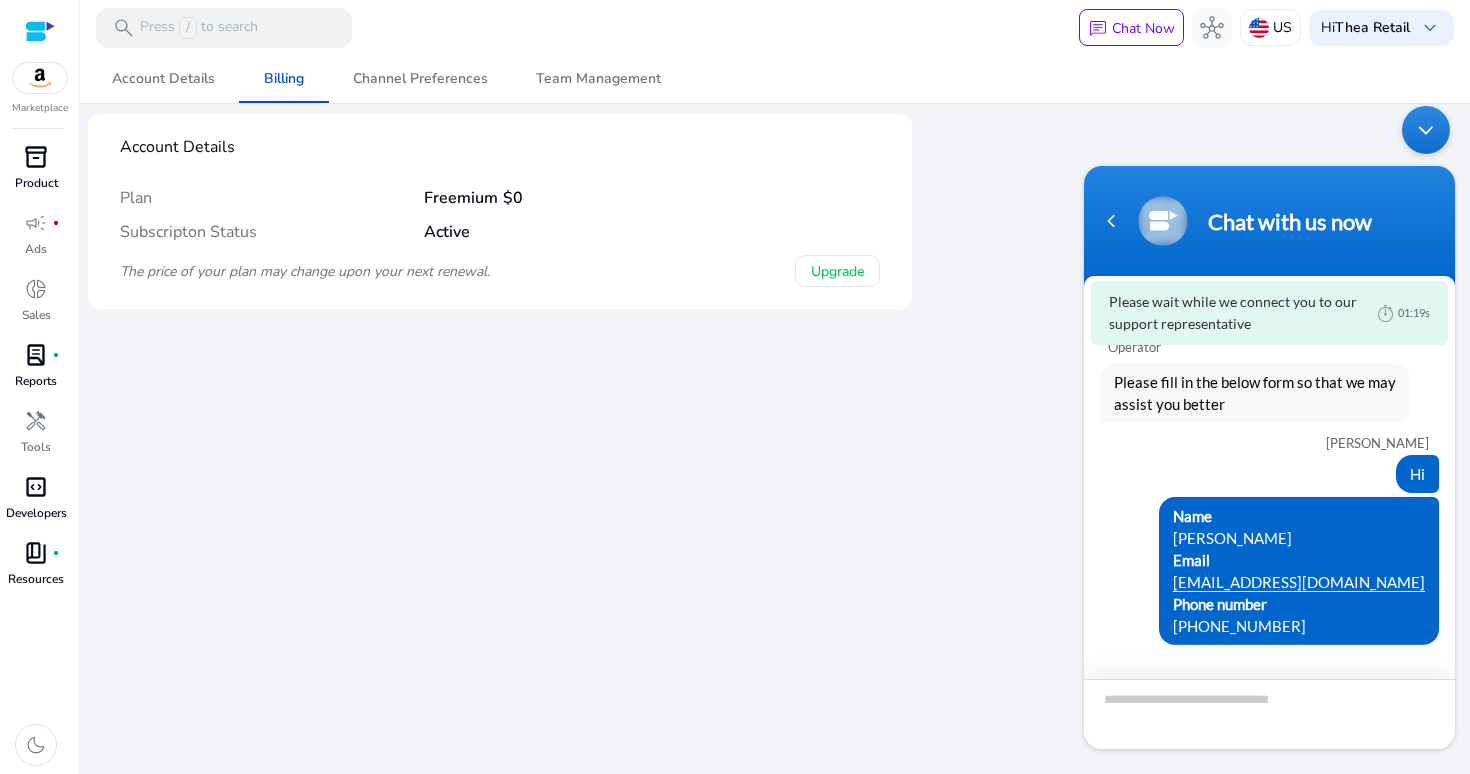 click 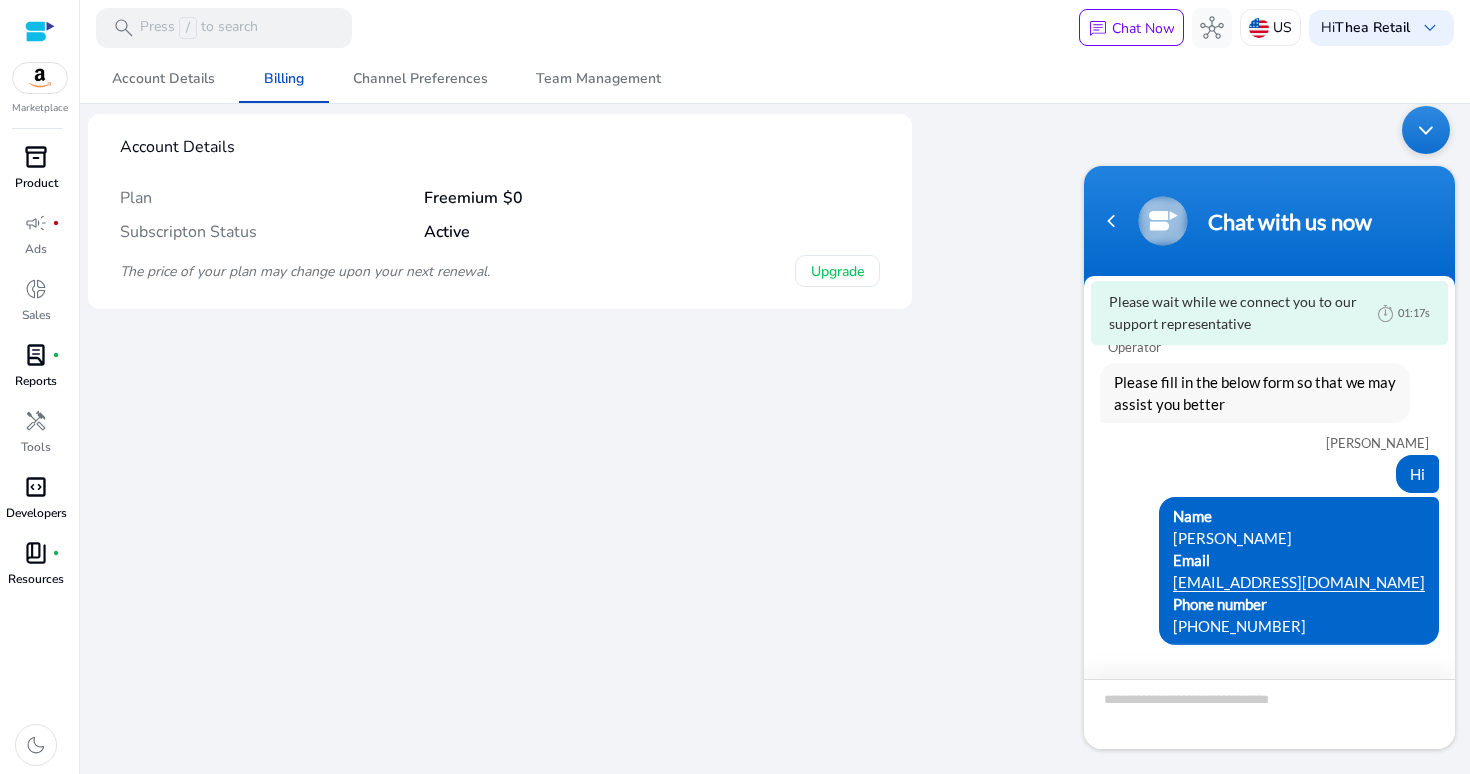 click on "**********" at bounding box center (1074, 96) 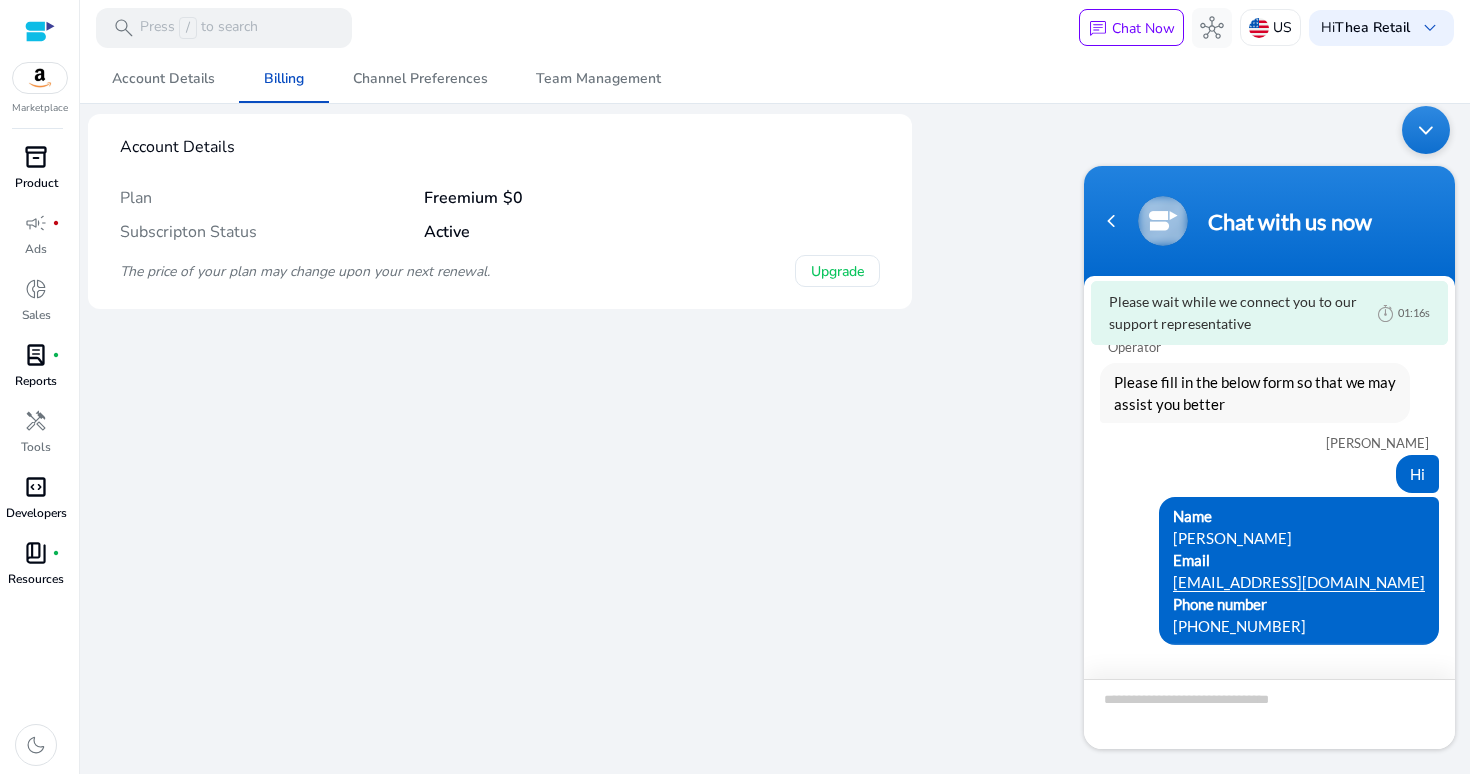click at bounding box center (1269, 714) 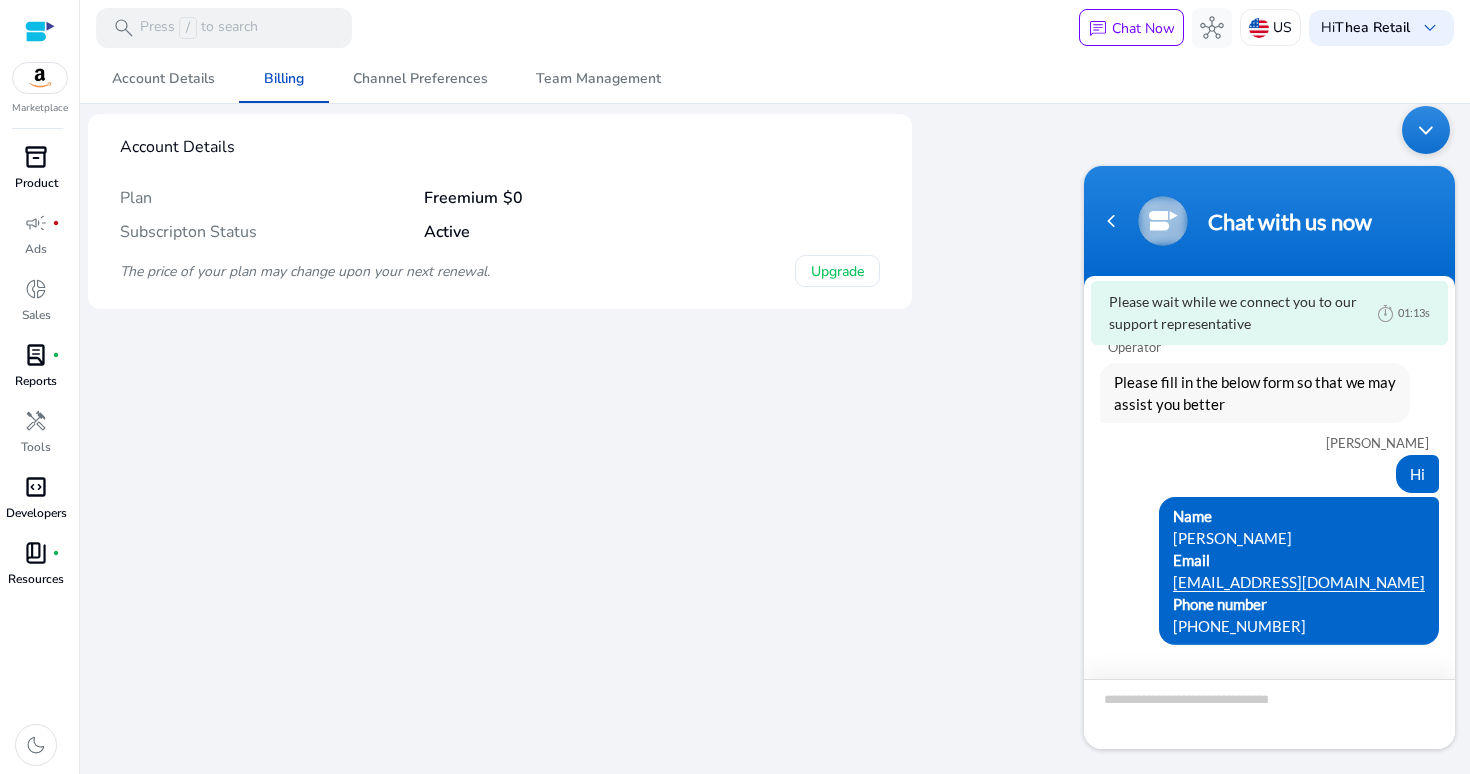click at bounding box center (1269, 714) 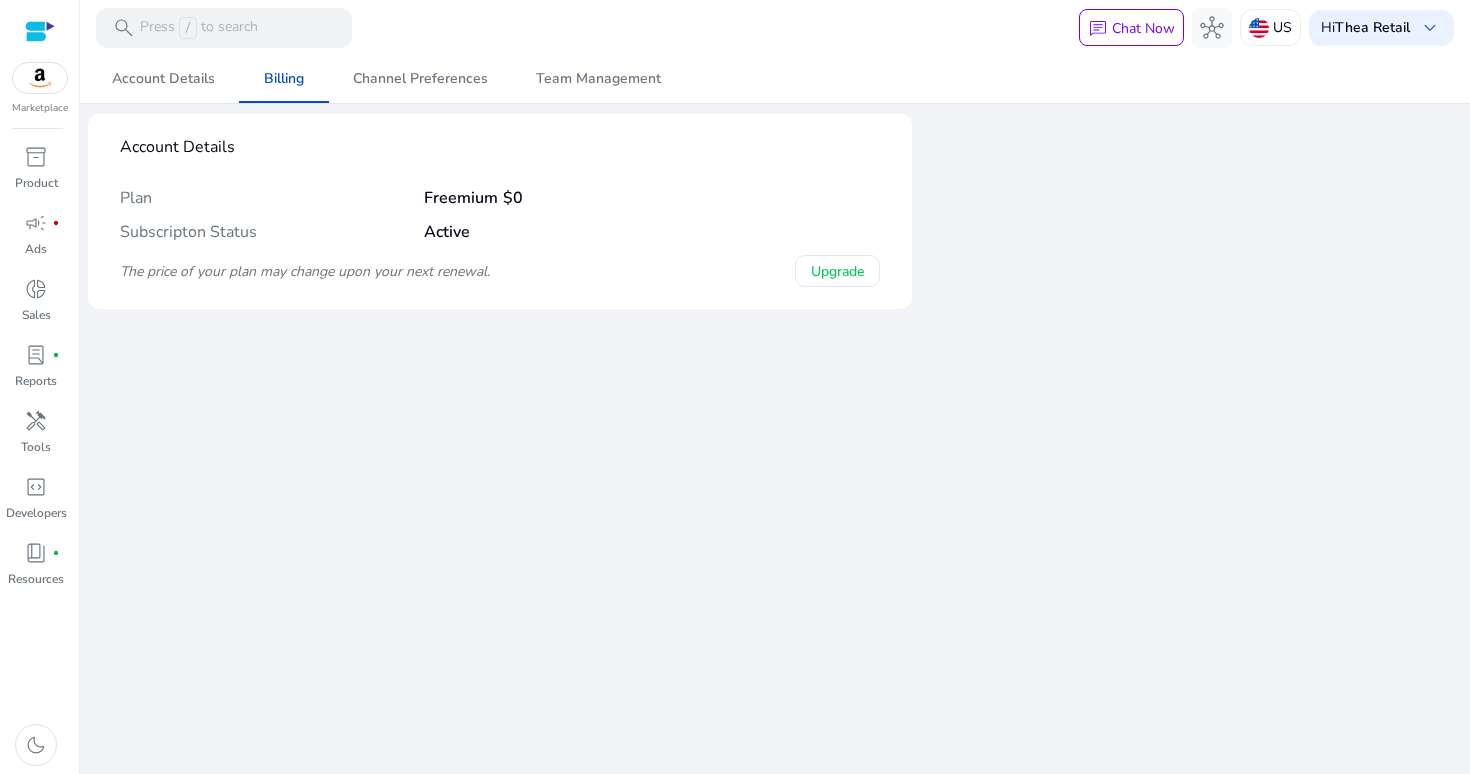 scroll, scrollTop: 0, scrollLeft: 0, axis: both 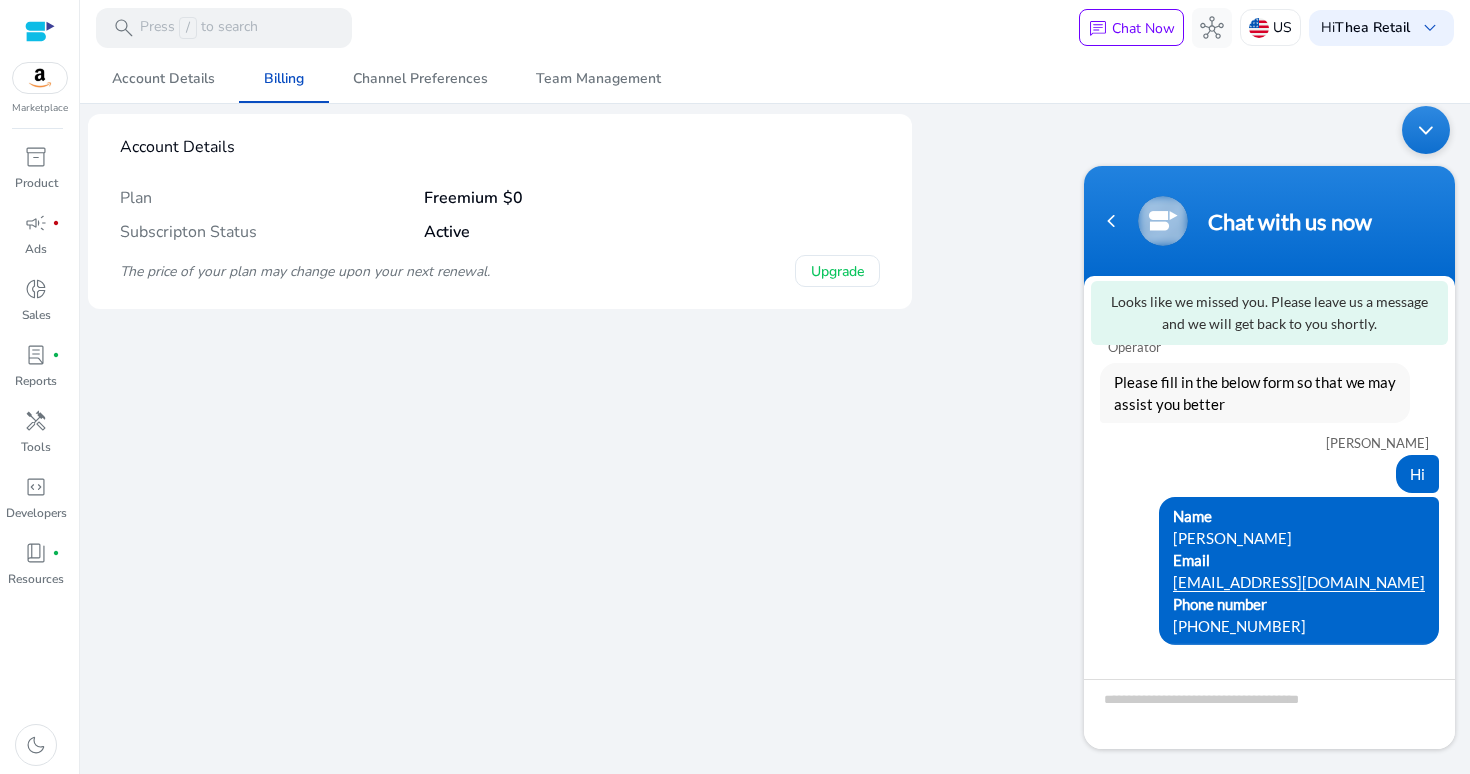 click on "Hi" at bounding box center (1417, 474) 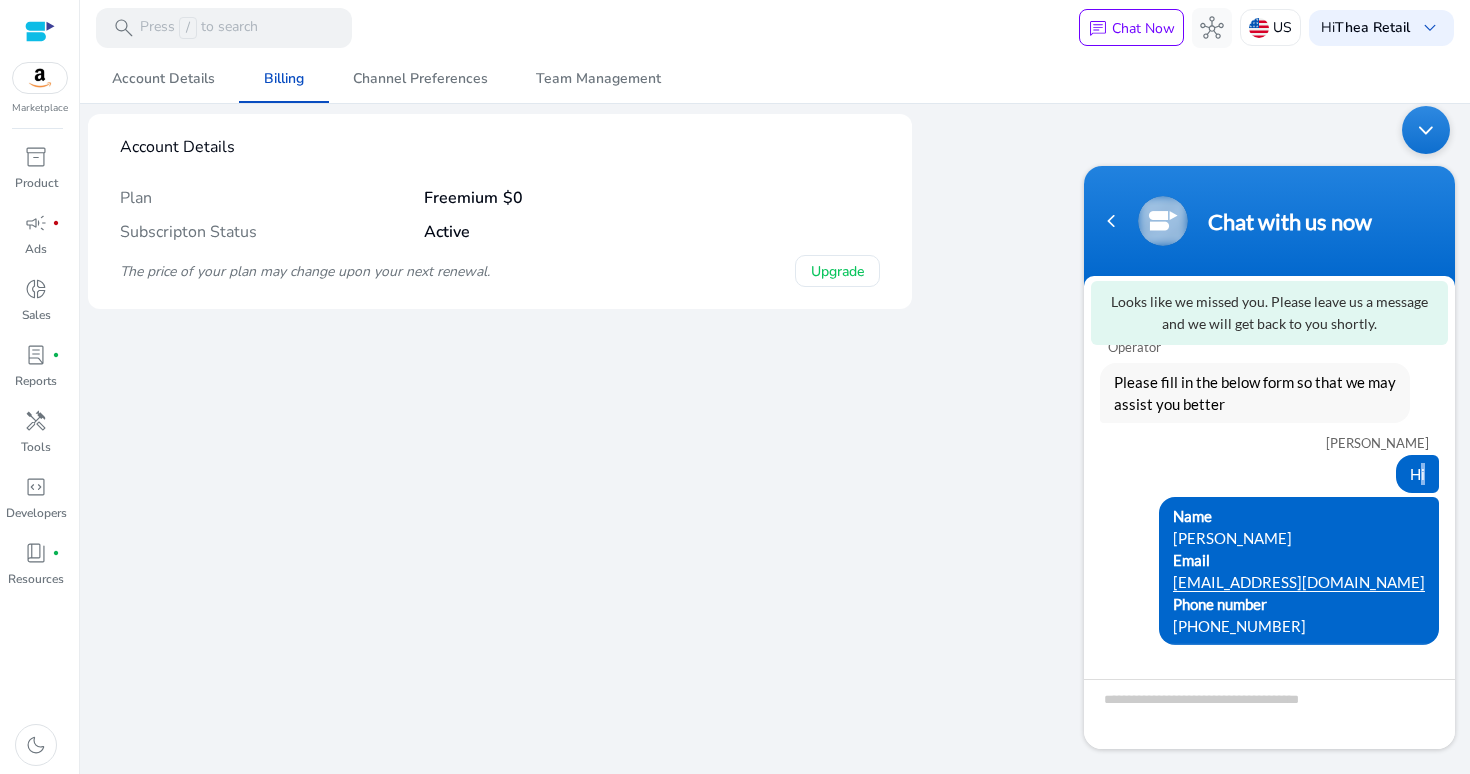 click on "Hi" at bounding box center [1417, 474] 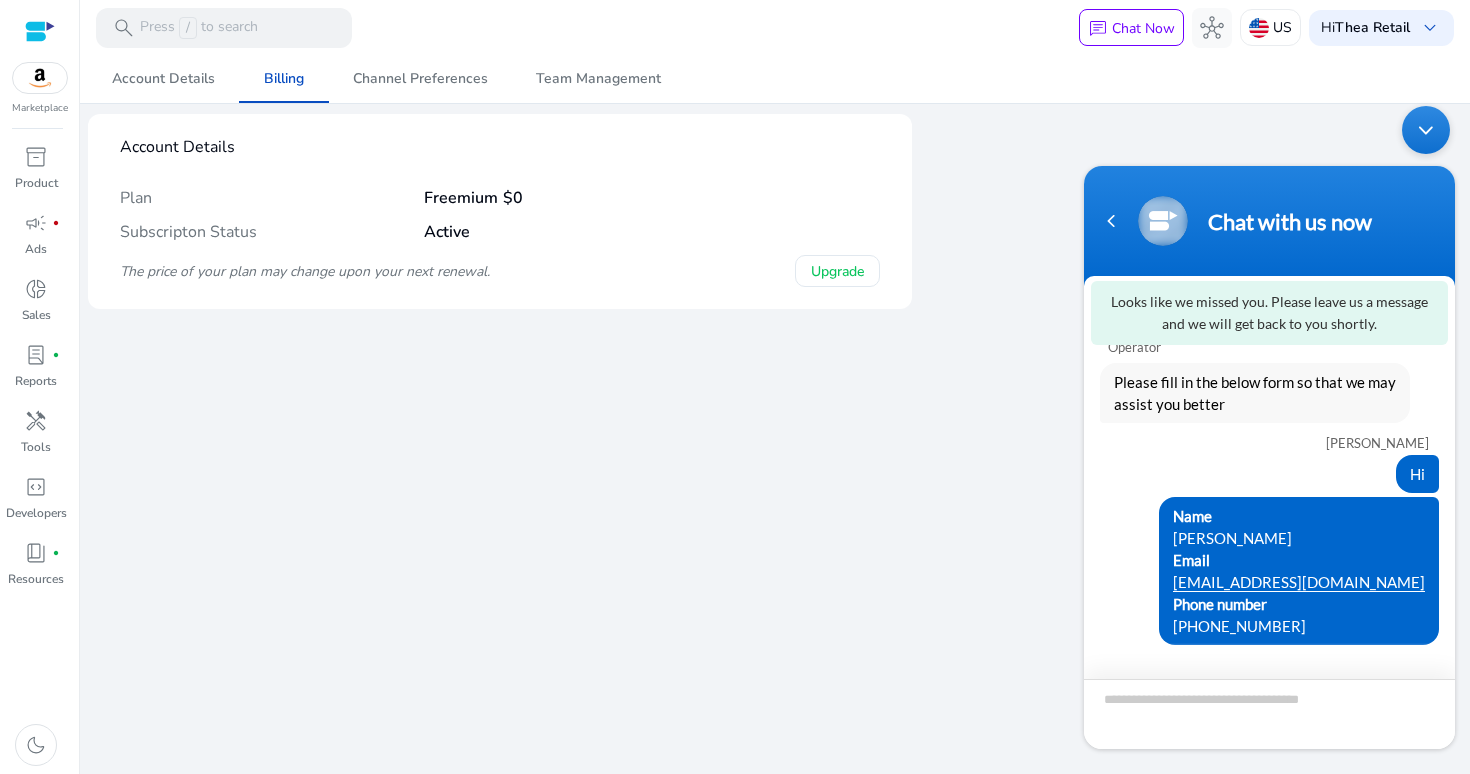 click at bounding box center (1269, 714) 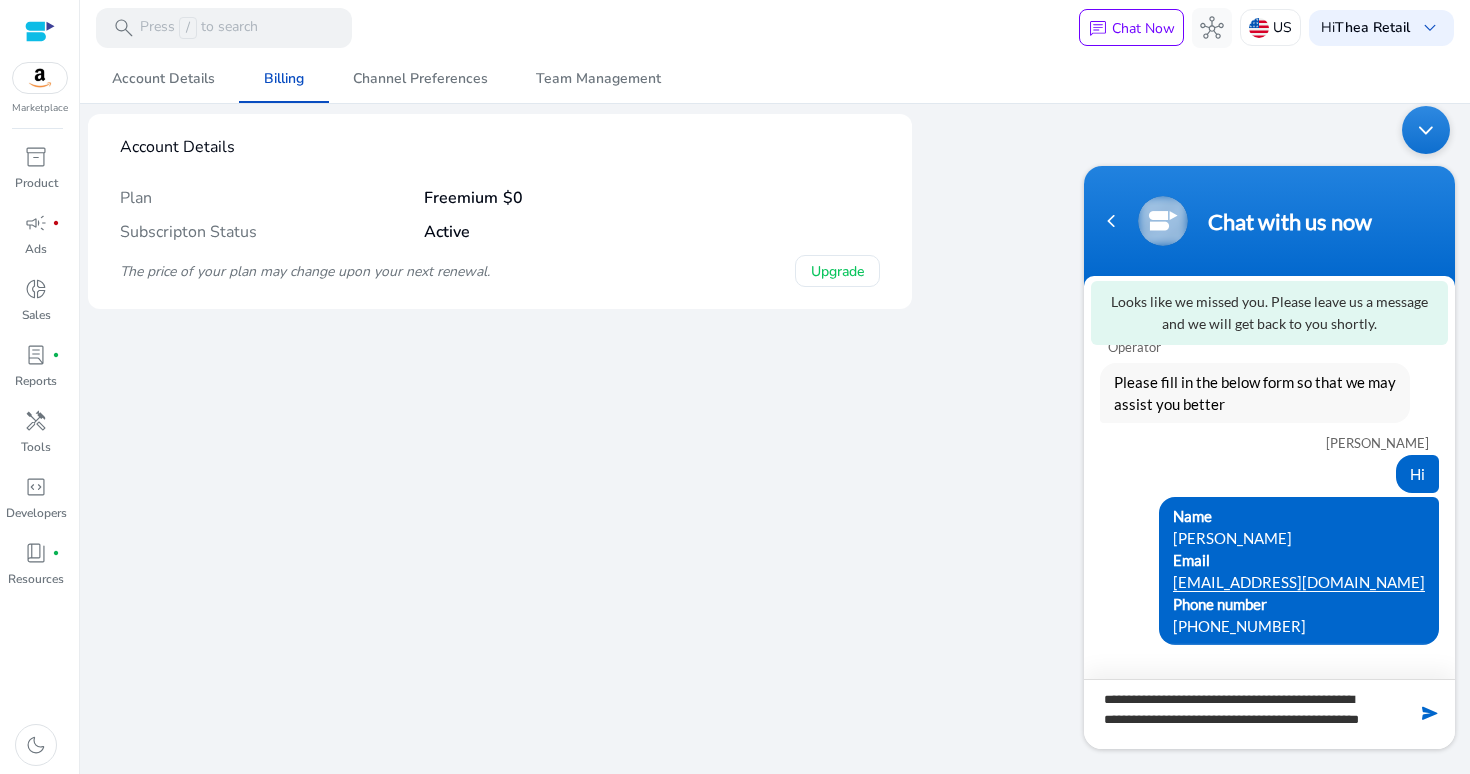 scroll, scrollTop: 19, scrollLeft: 0, axis: vertical 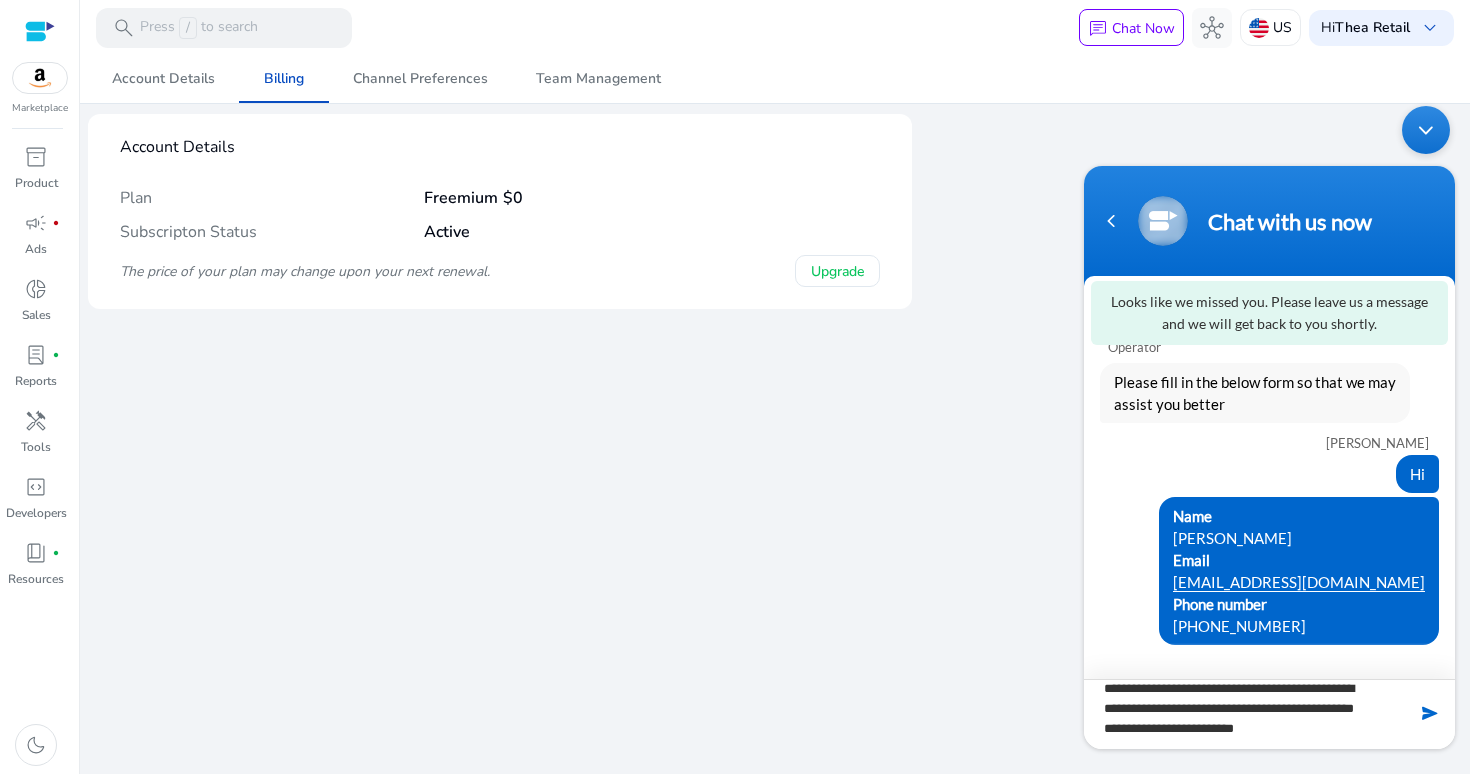 type on "**********" 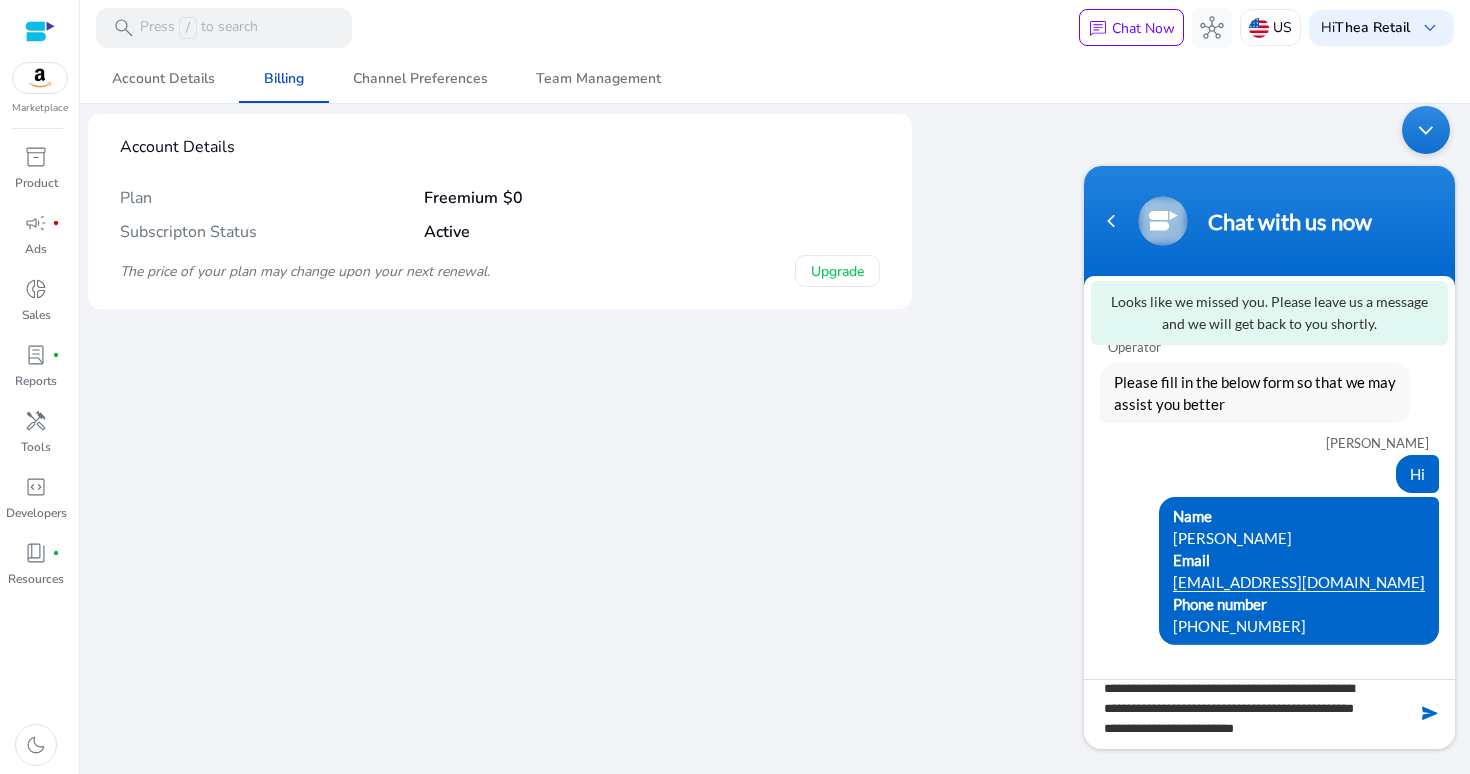 click at bounding box center [1430, 713] 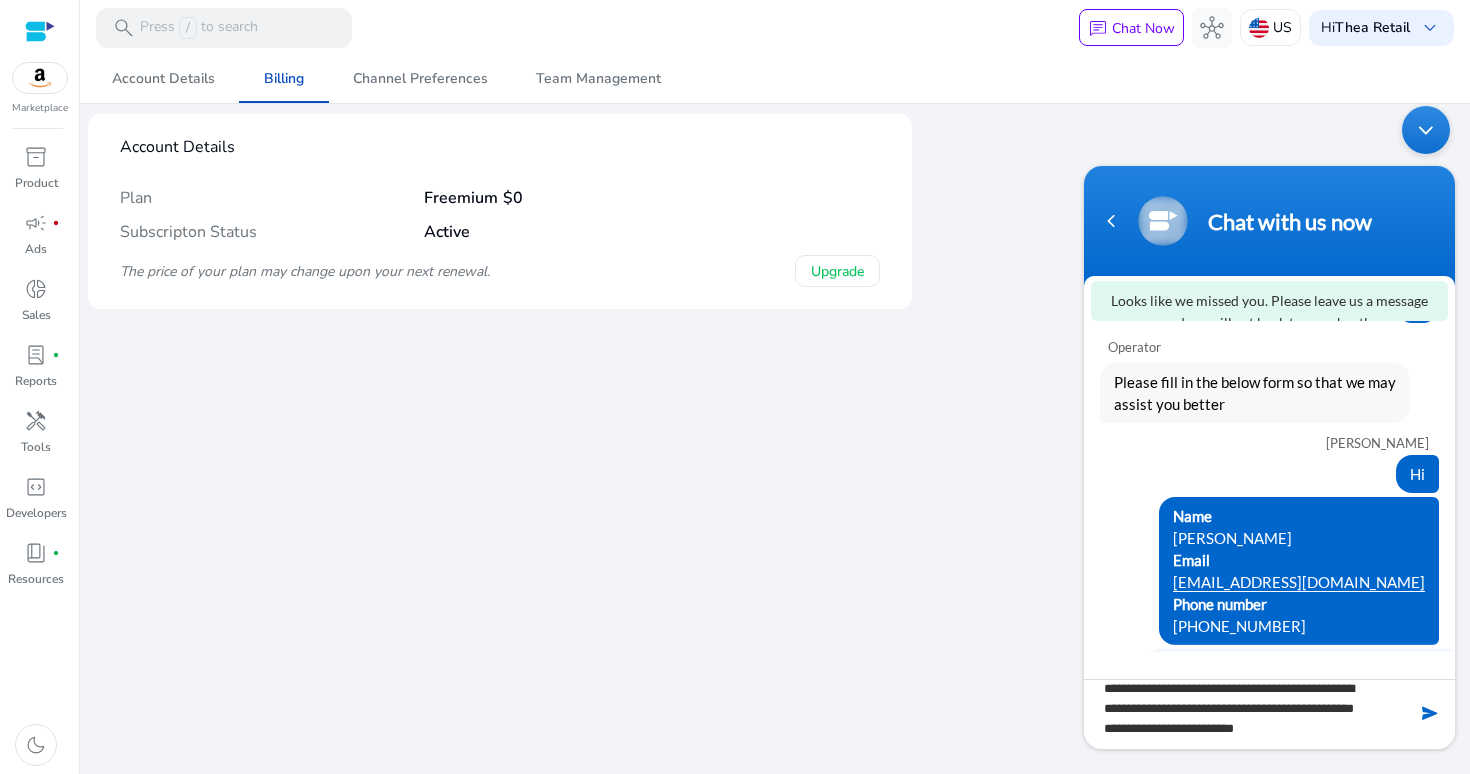 scroll, scrollTop: 151, scrollLeft: 0, axis: vertical 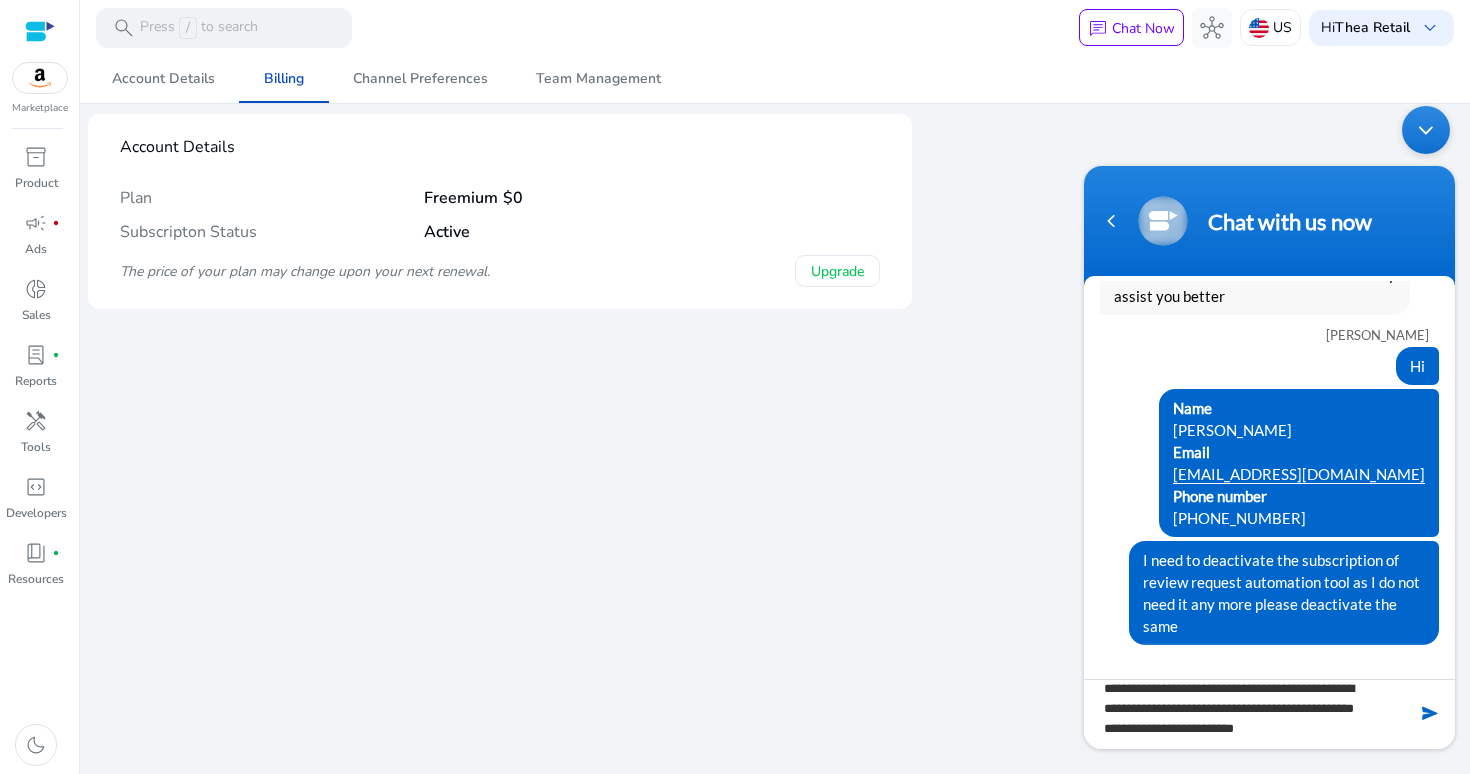 type 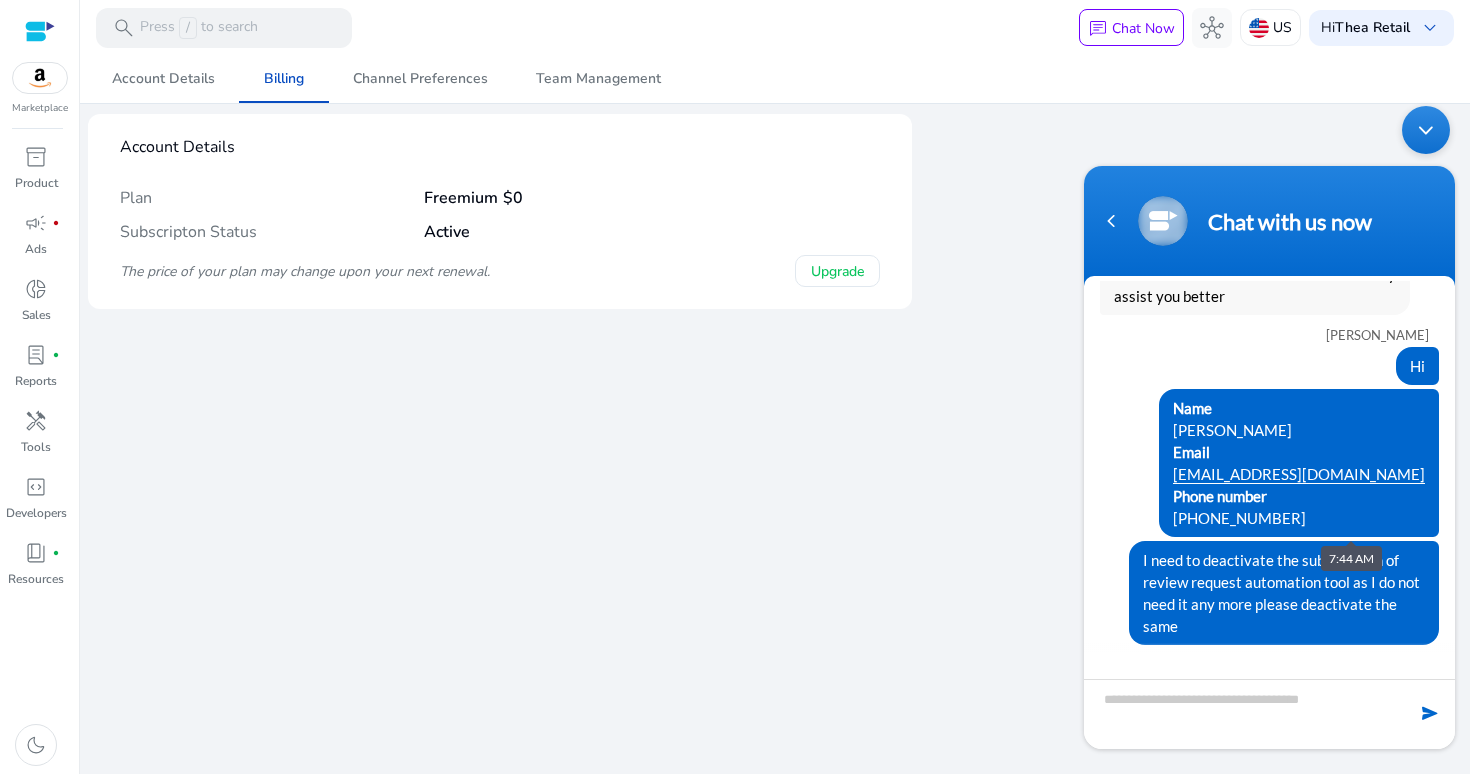 scroll, scrollTop: 0, scrollLeft: 0, axis: both 